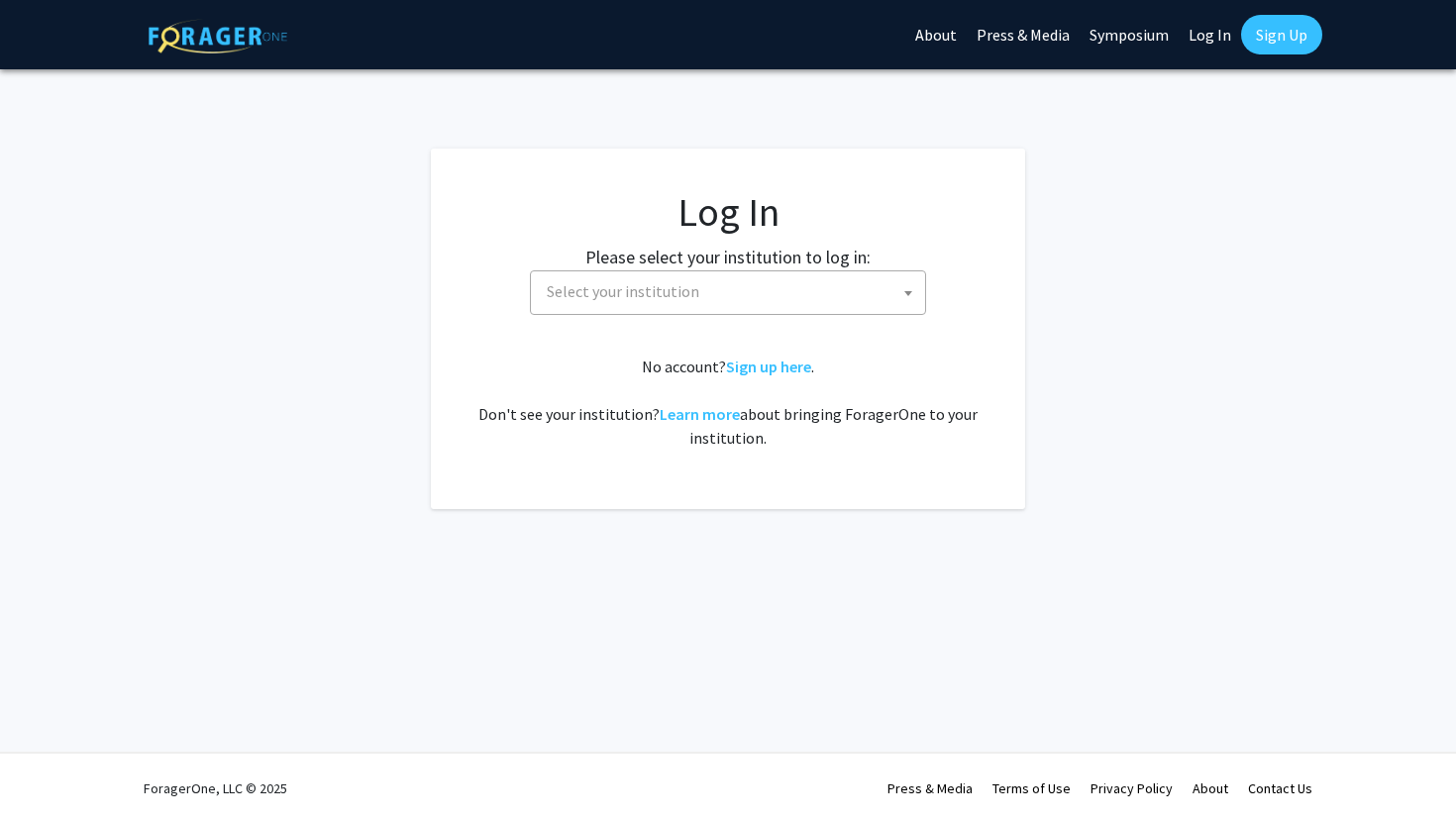 select 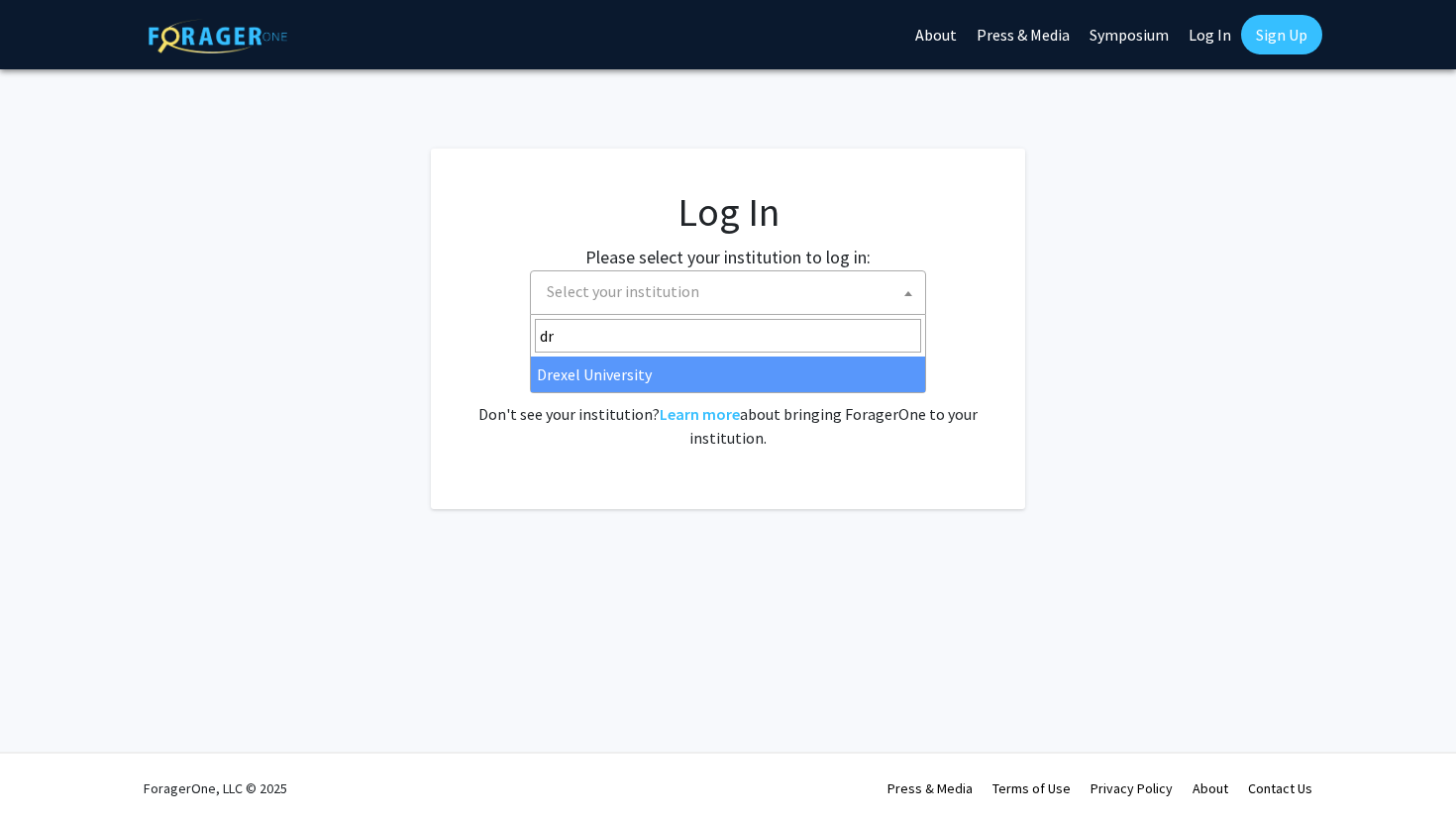 type on "dr" 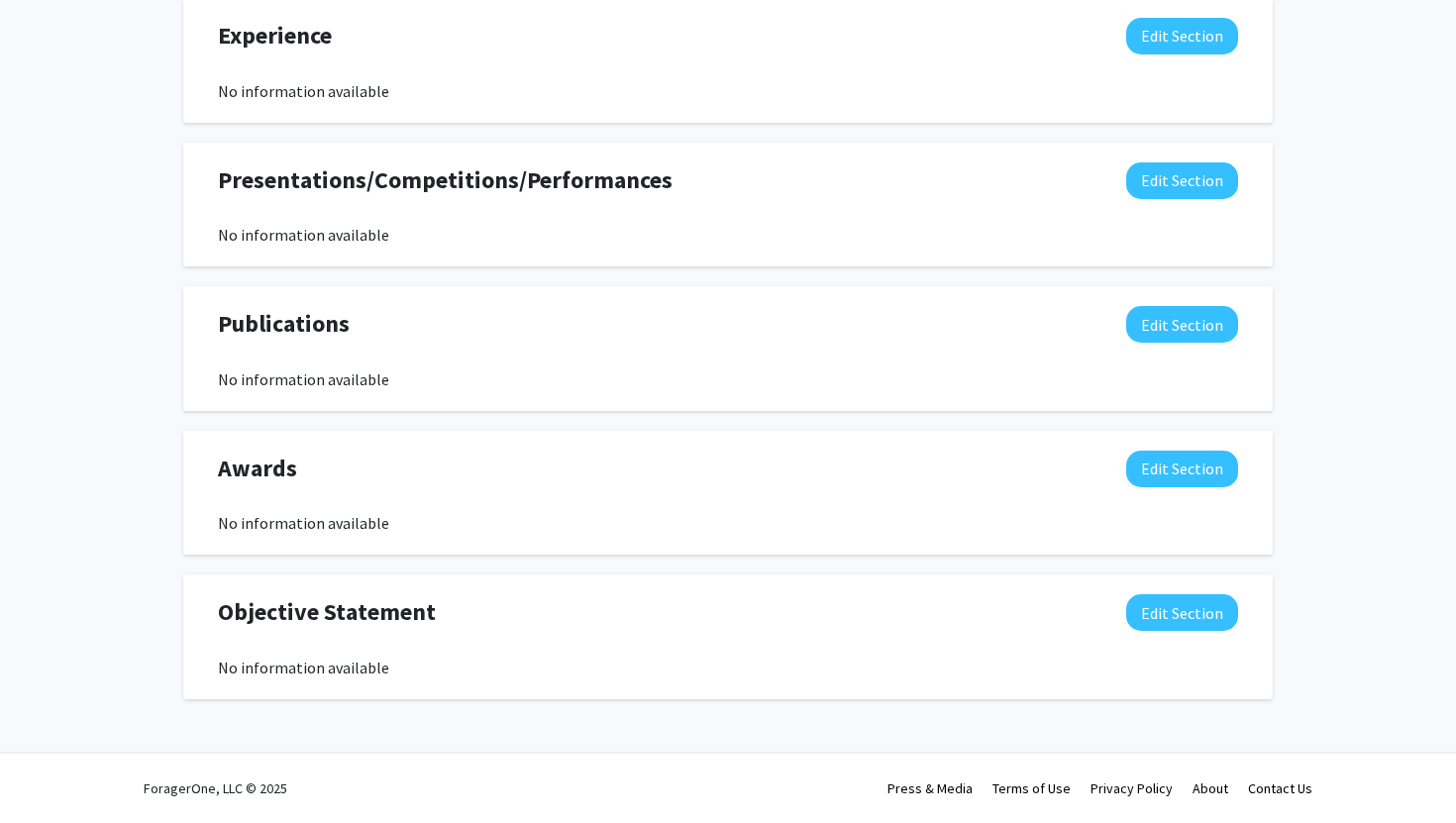 scroll, scrollTop: 0, scrollLeft: 0, axis: both 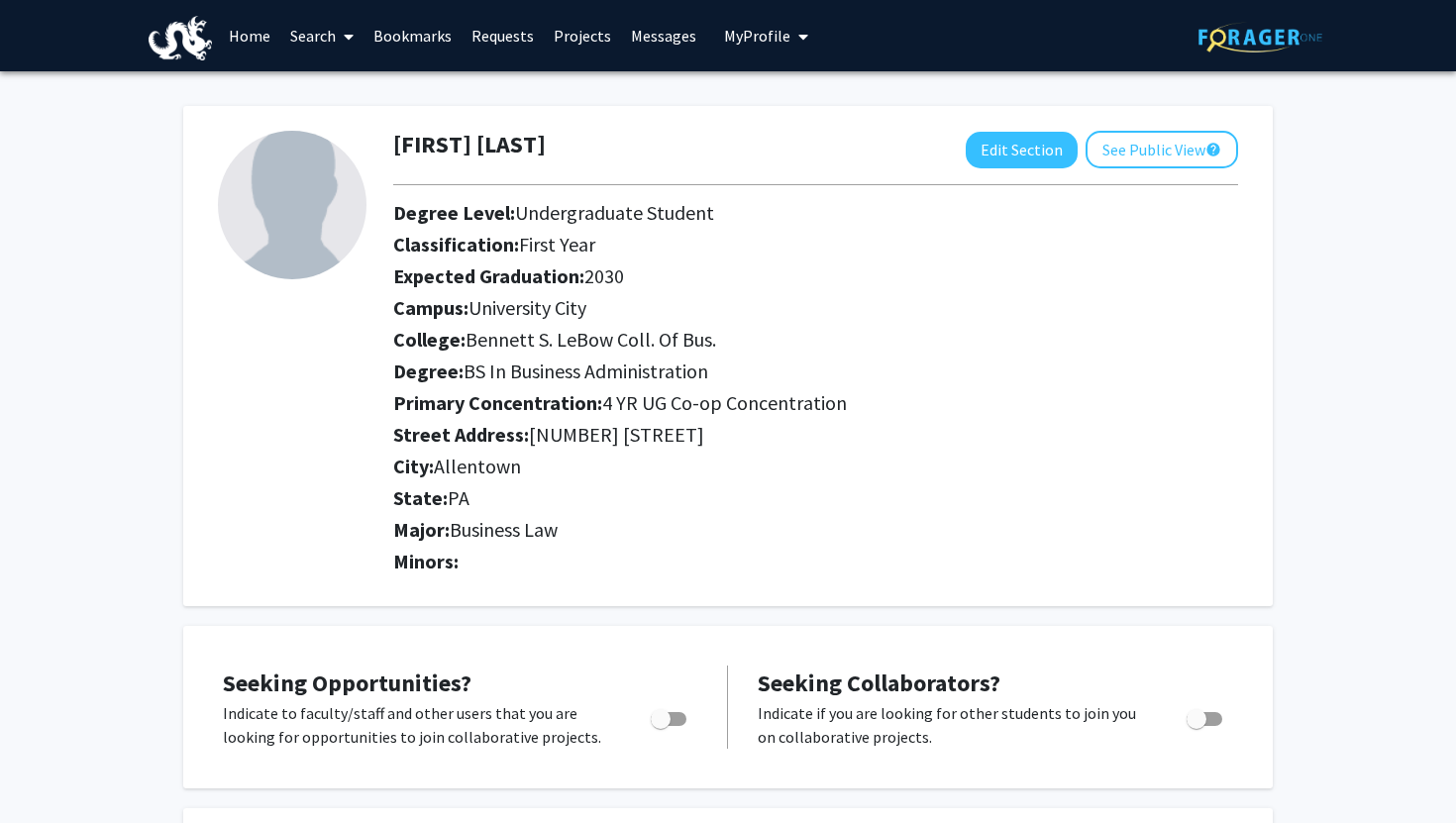 click on "Home" at bounding box center (250, 36) 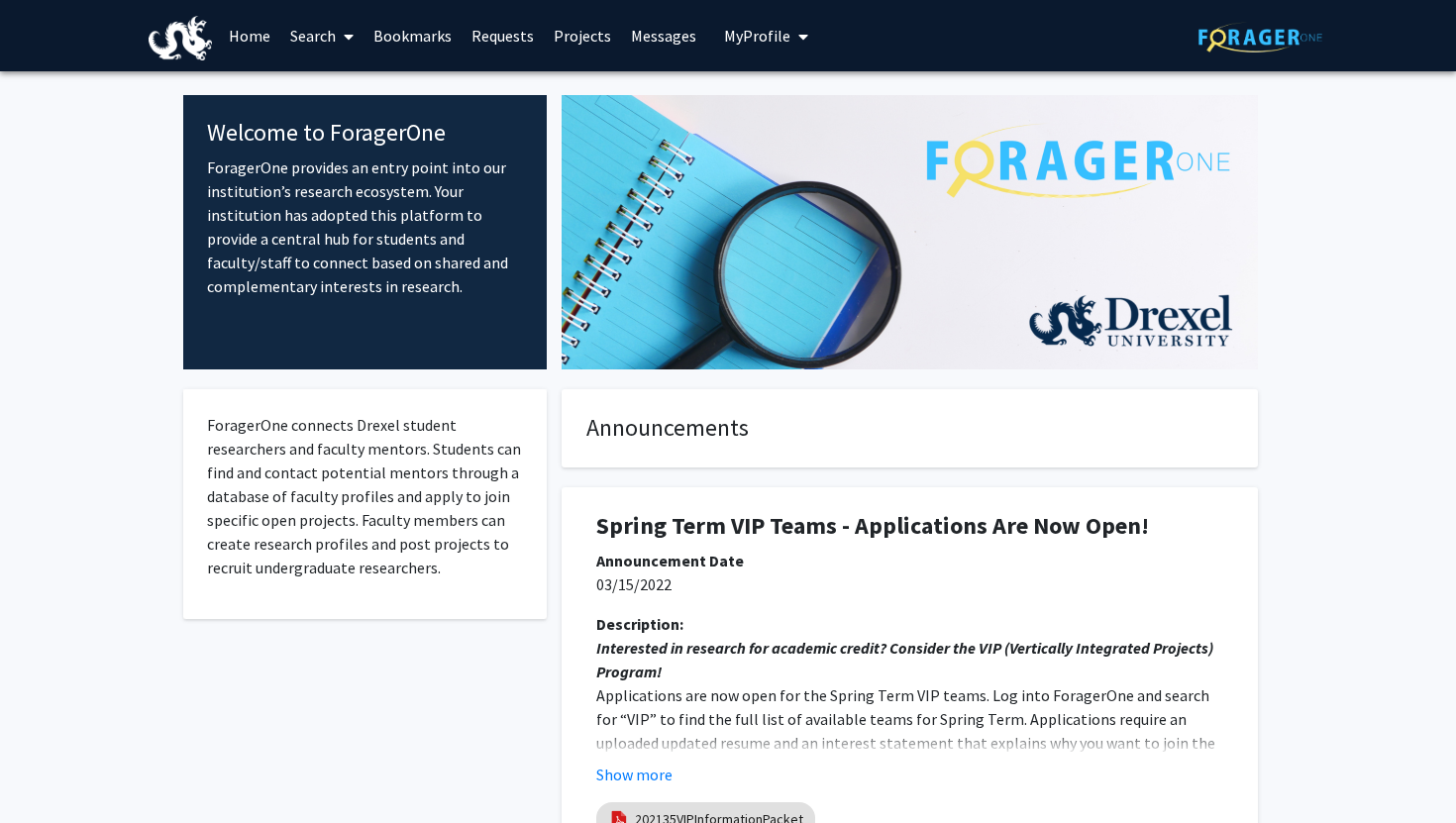 scroll, scrollTop: 206, scrollLeft: 0, axis: vertical 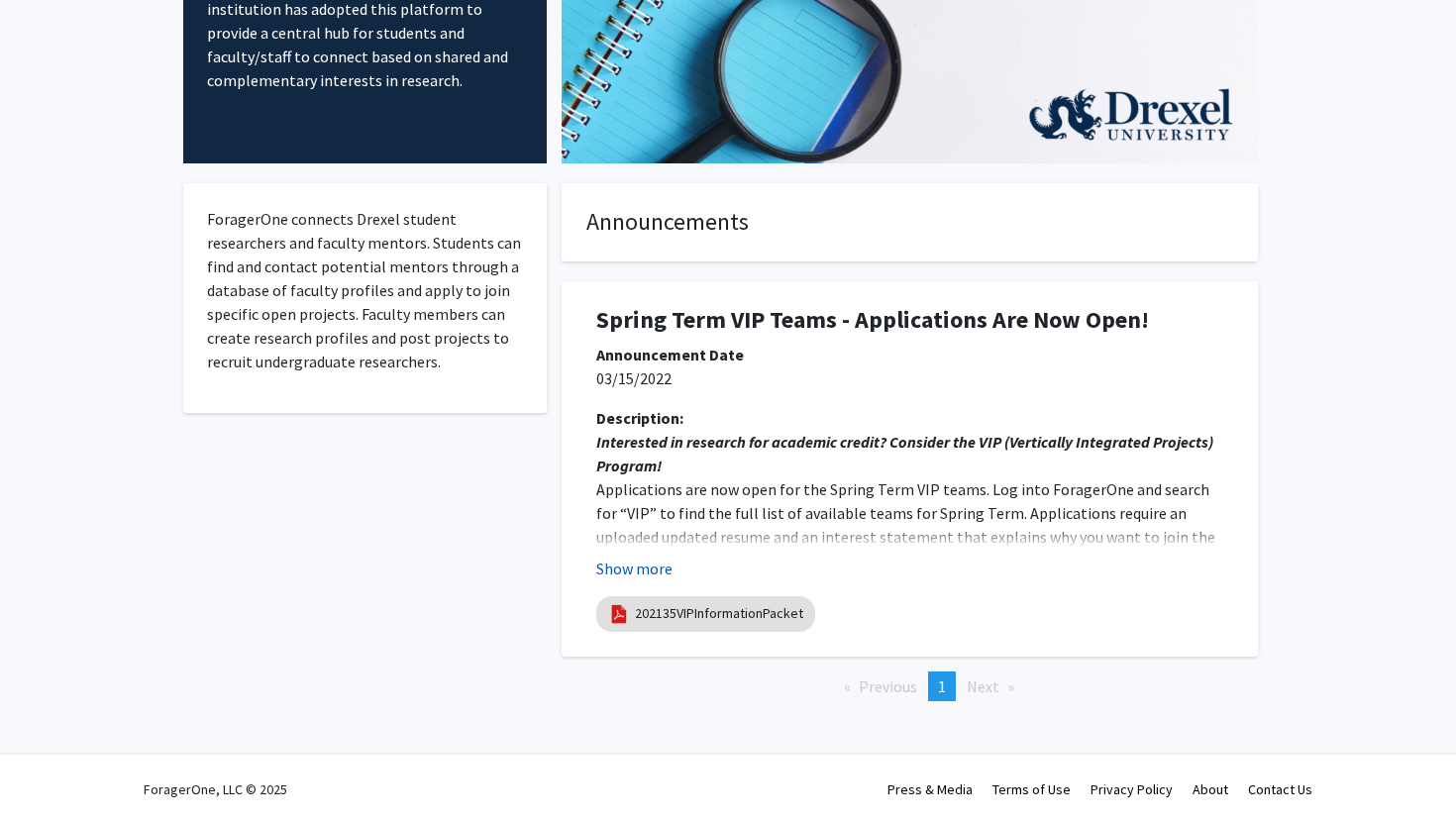 click on "Show more" 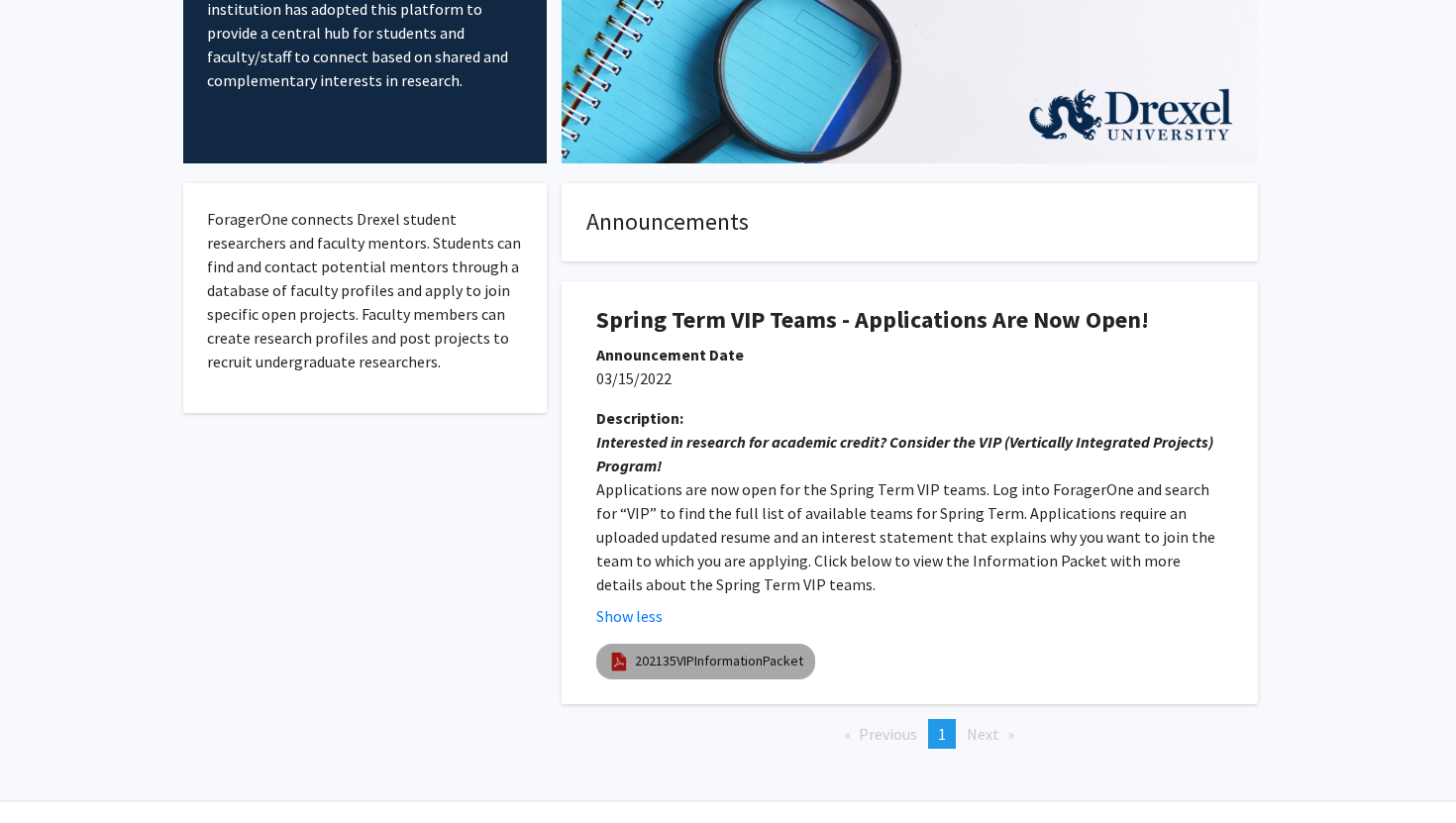 click on "202135VIPInformationPacket" at bounding box center (719, 661) 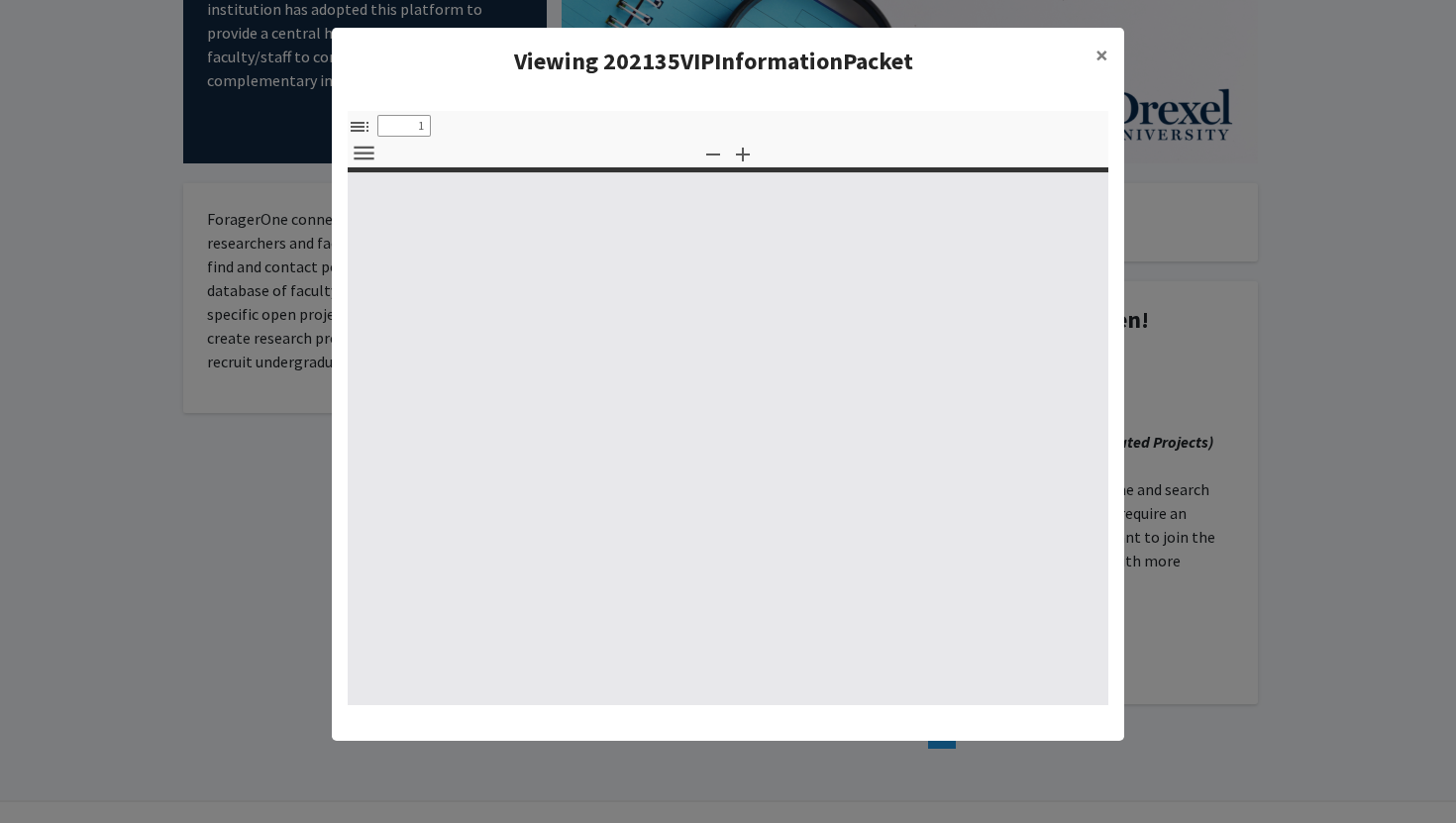 select on "custom" 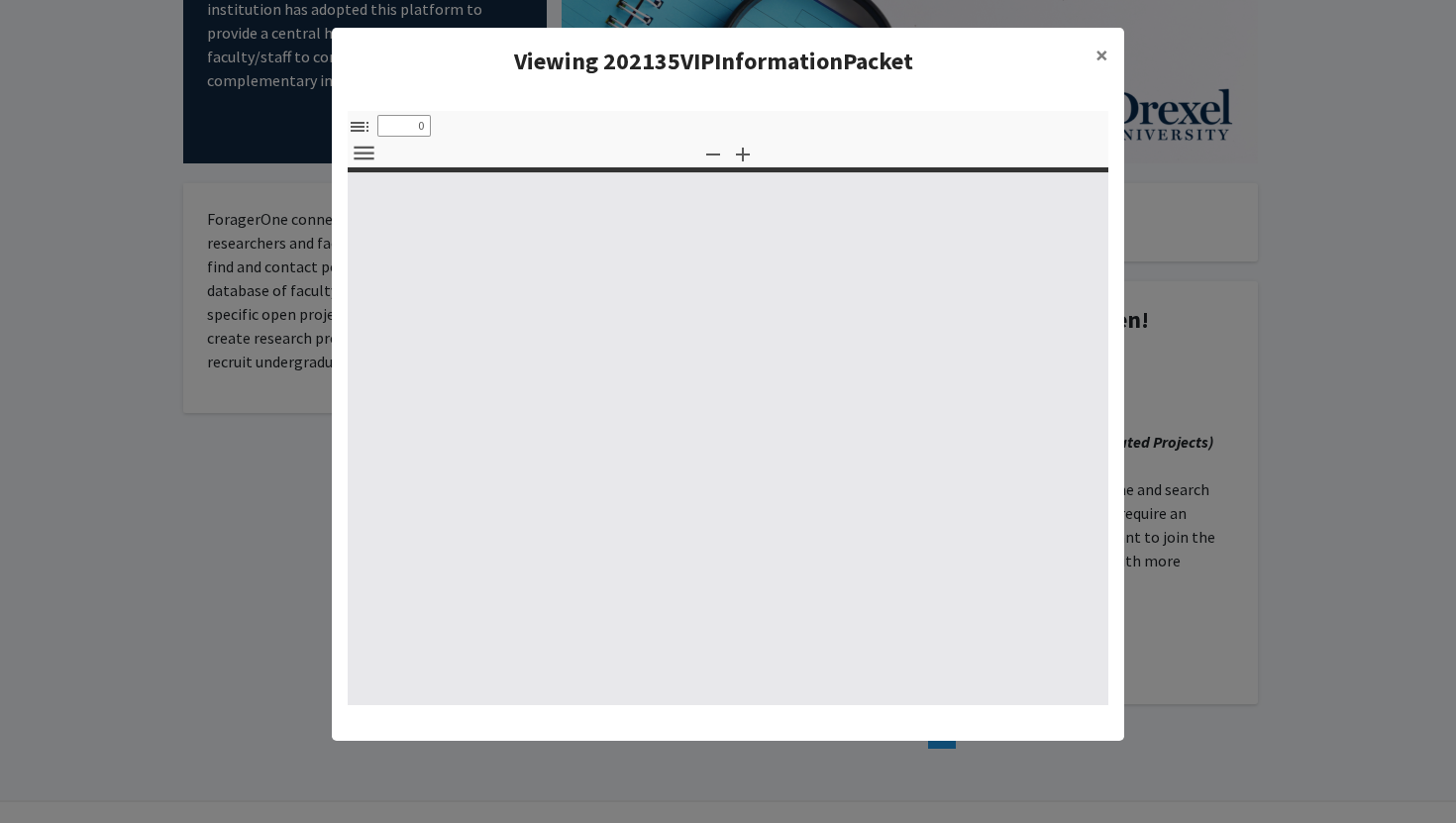 select on "custom" 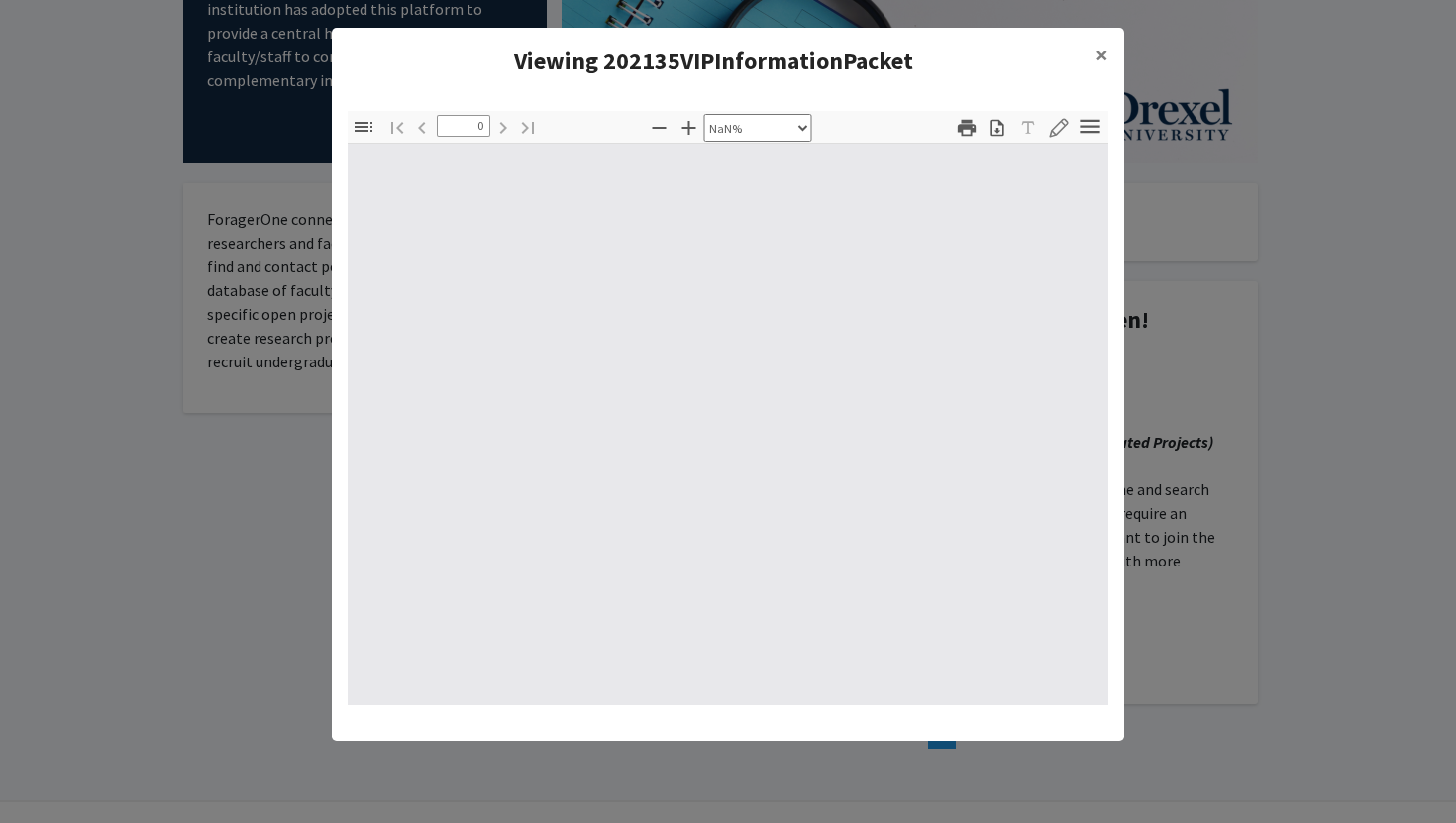 type on "1" 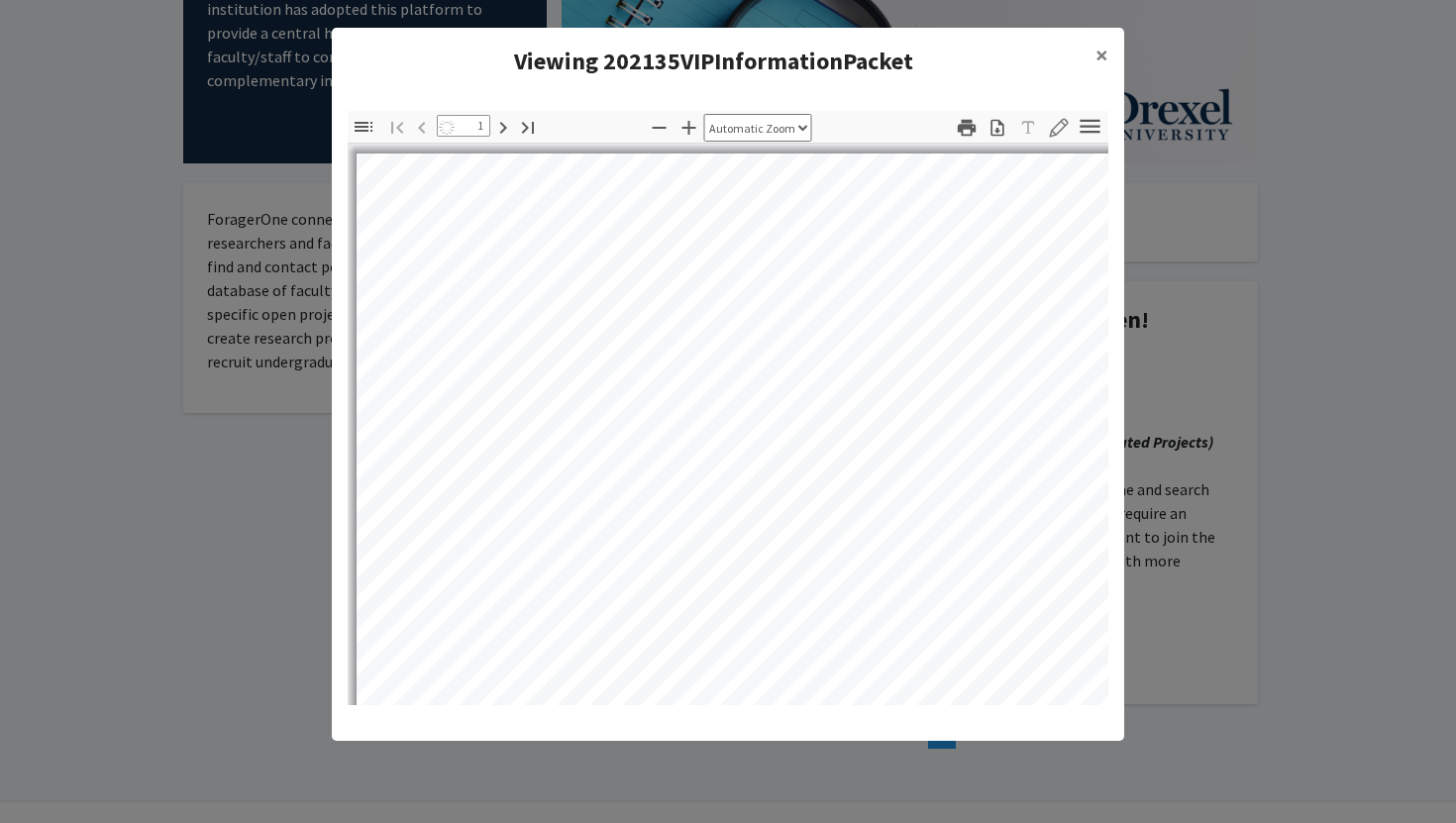 select on "auto" 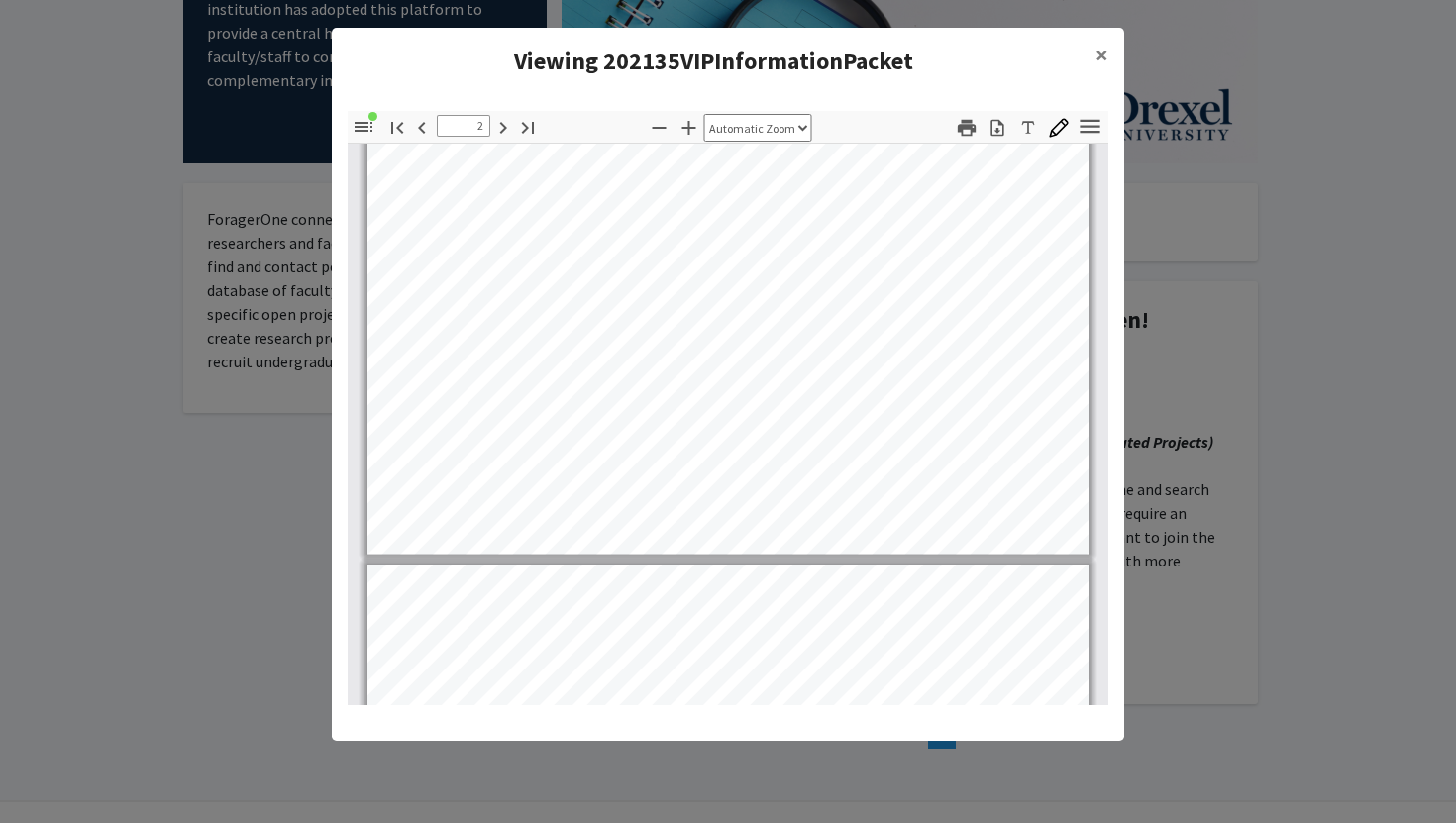 scroll, scrollTop: 1475, scrollLeft: 0, axis: vertical 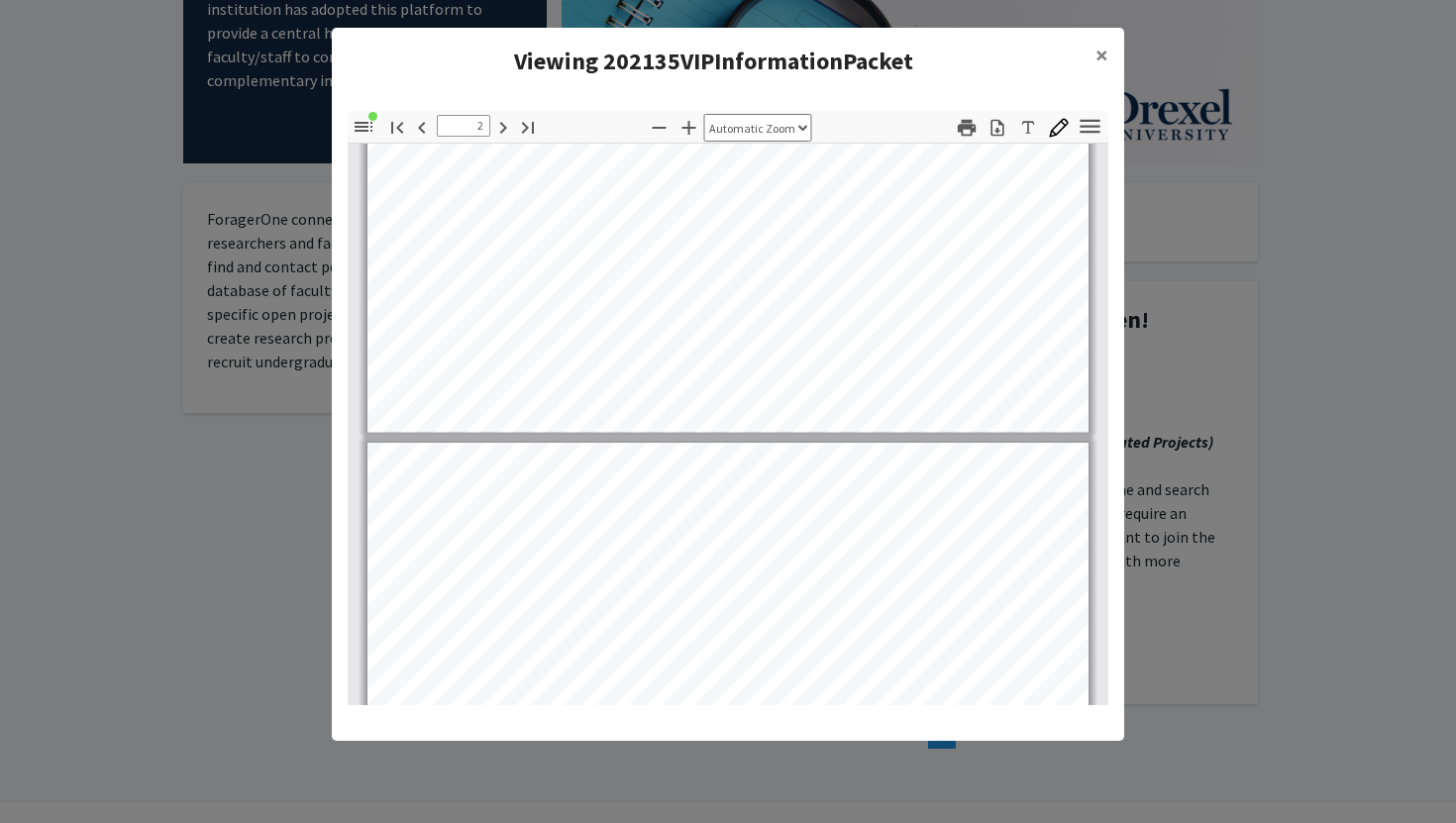 type on "3" 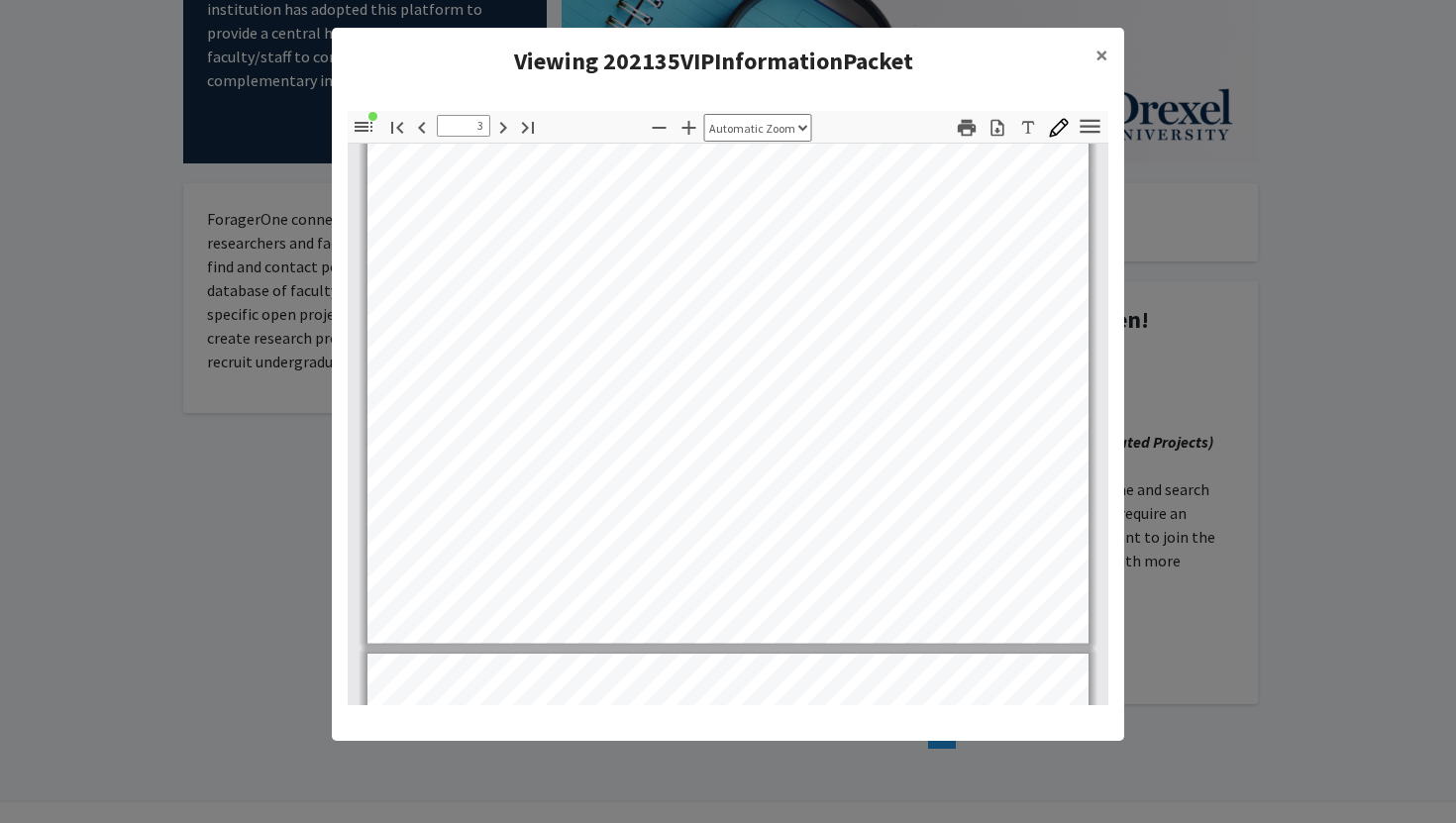 scroll, scrollTop: 2334, scrollLeft: 0, axis: vertical 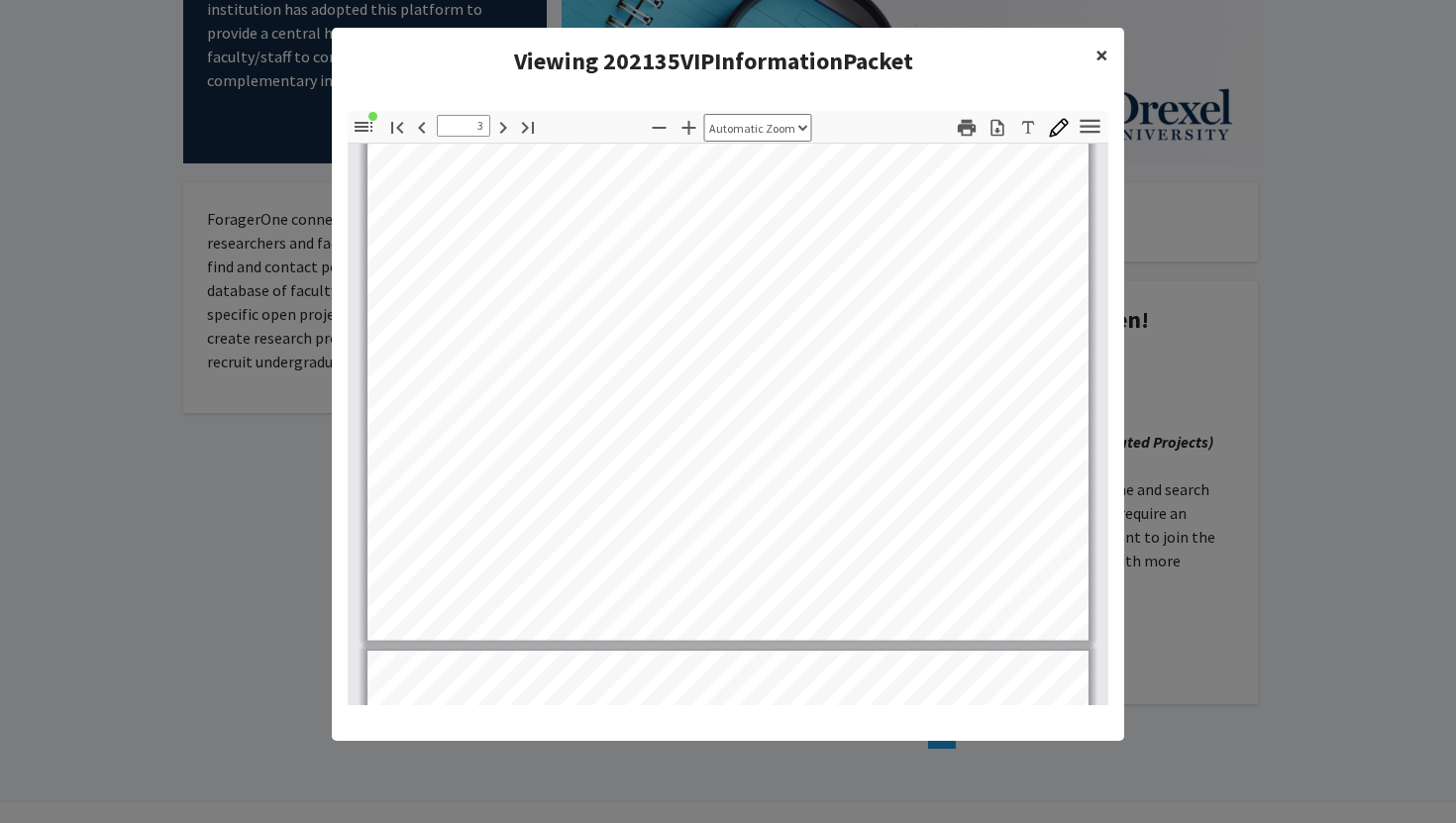 click on "×" 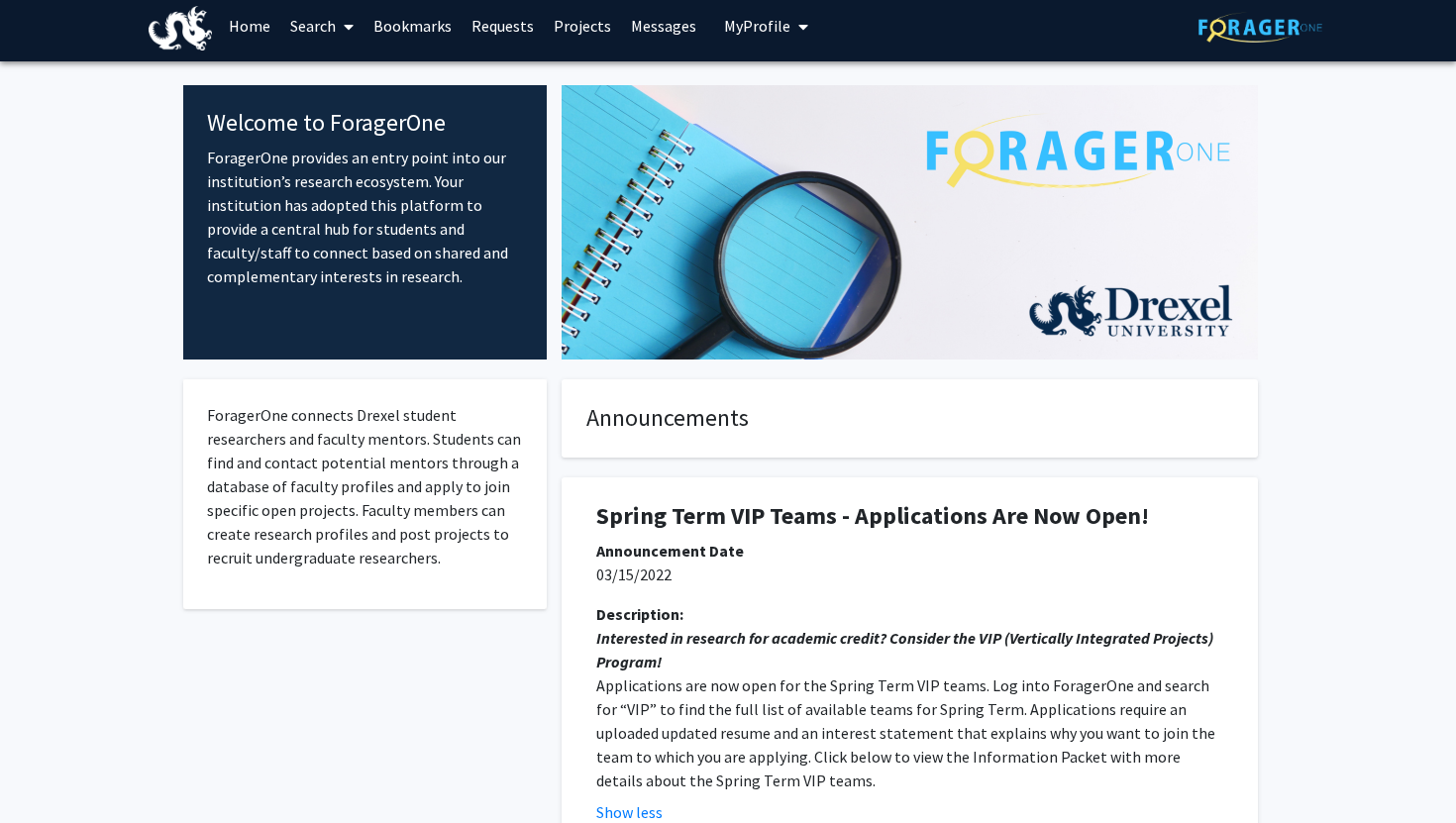 scroll, scrollTop: 0, scrollLeft: 0, axis: both 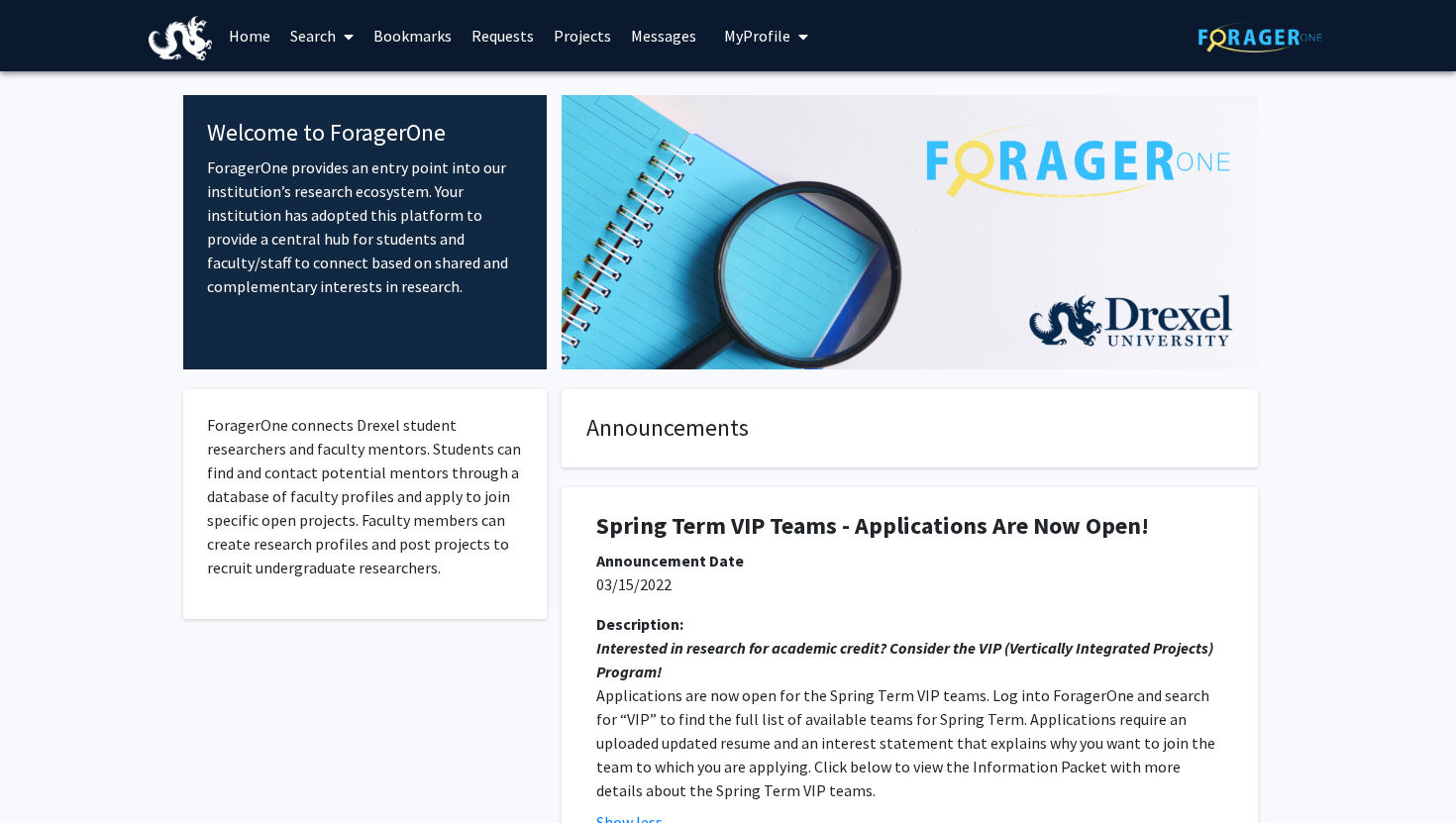 click at bounding box center (345, 37) 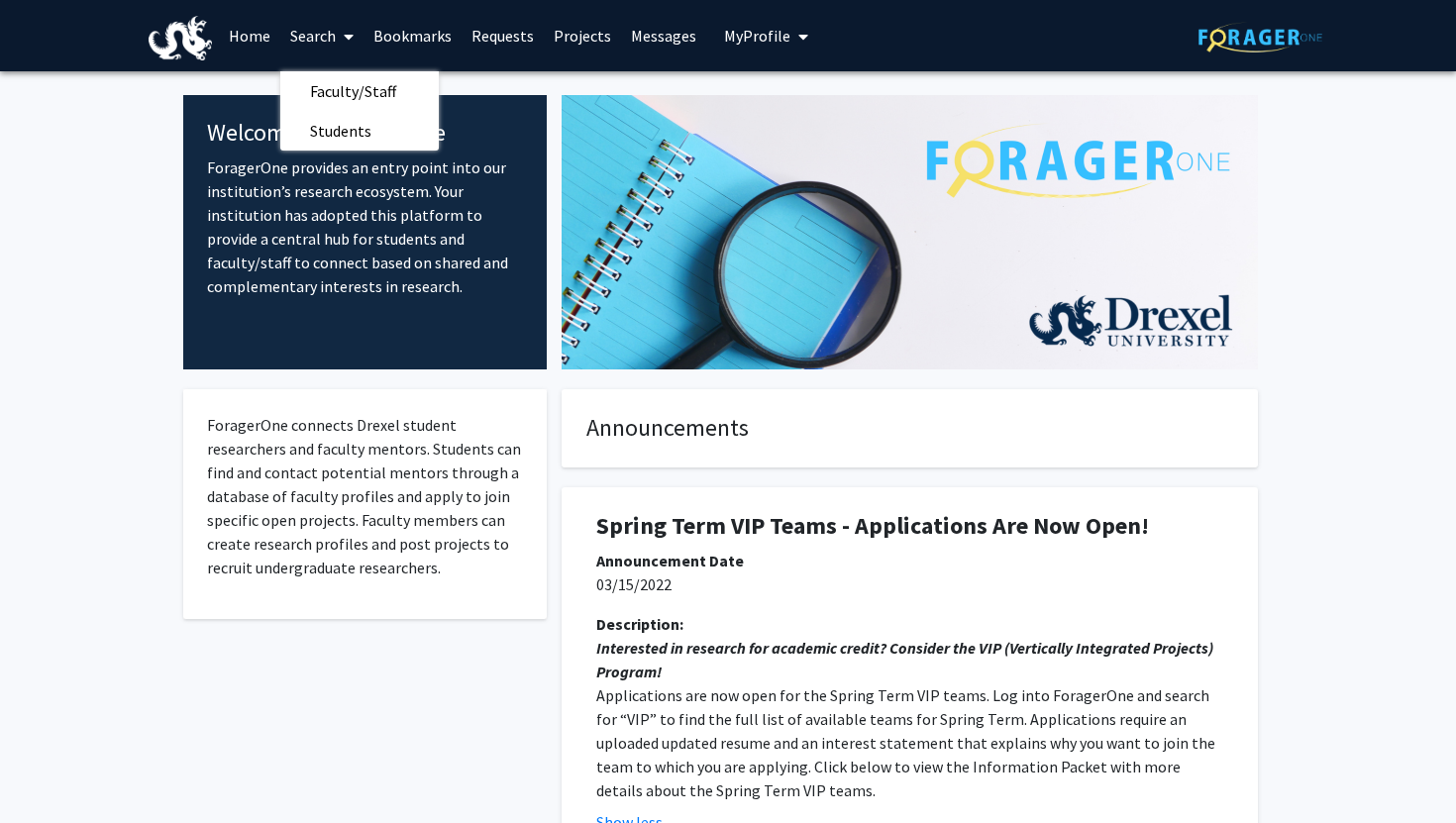 click on "Projects" at bounding box center [582, 36] 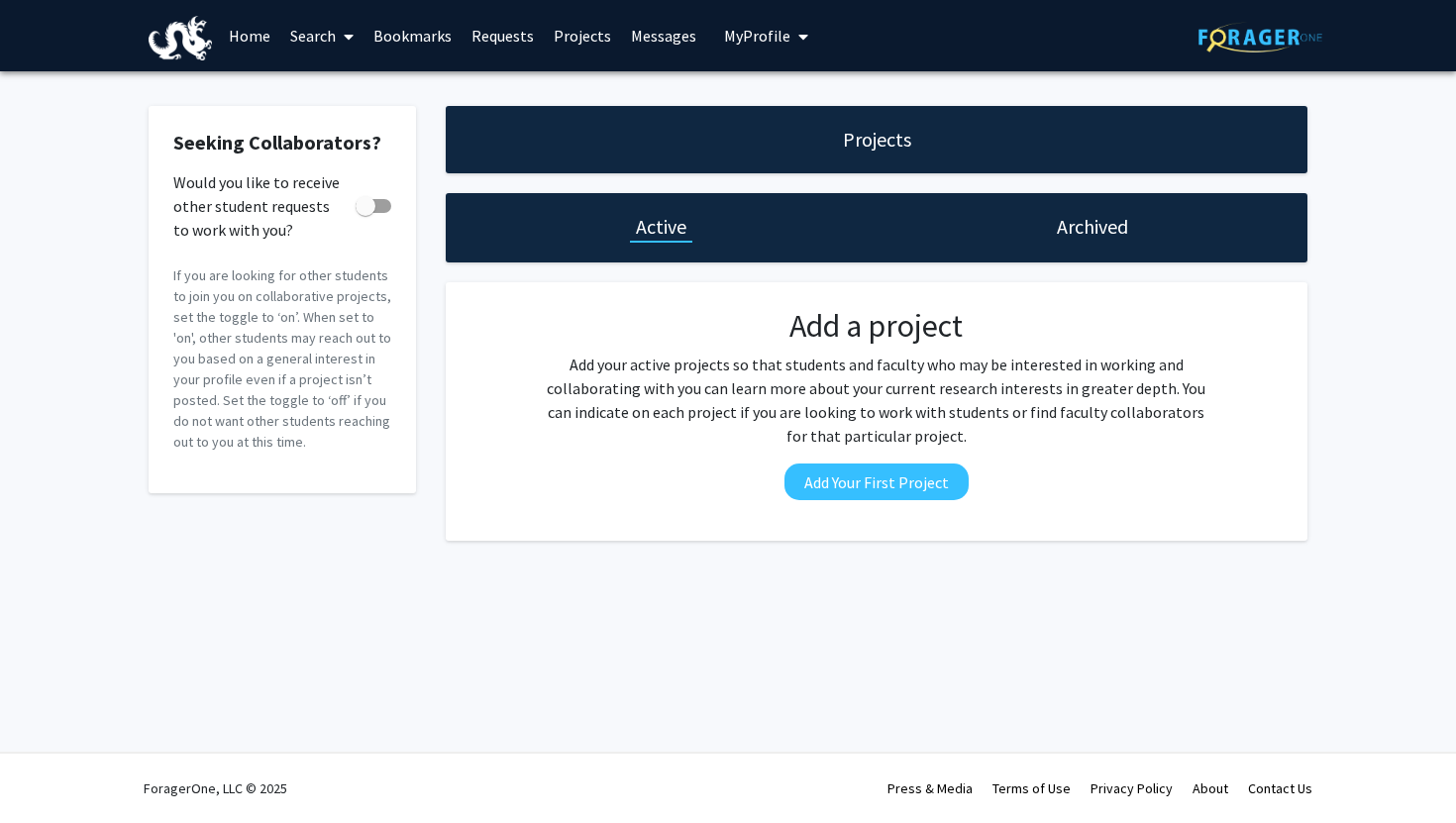 click on "Bookmarks" at bounding box center (412, 36) 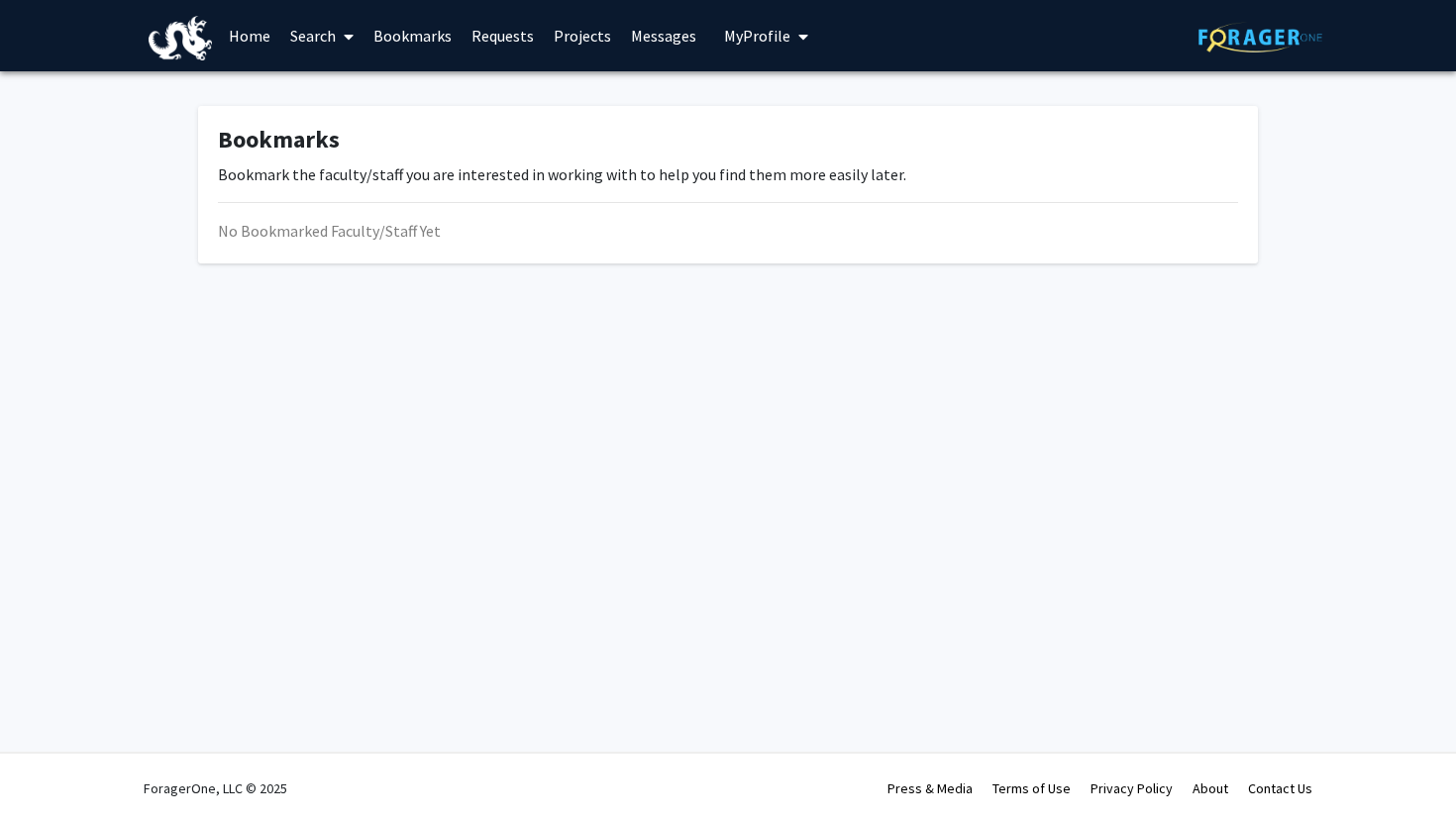 click on "Requests" at bounding box center [502, 36] 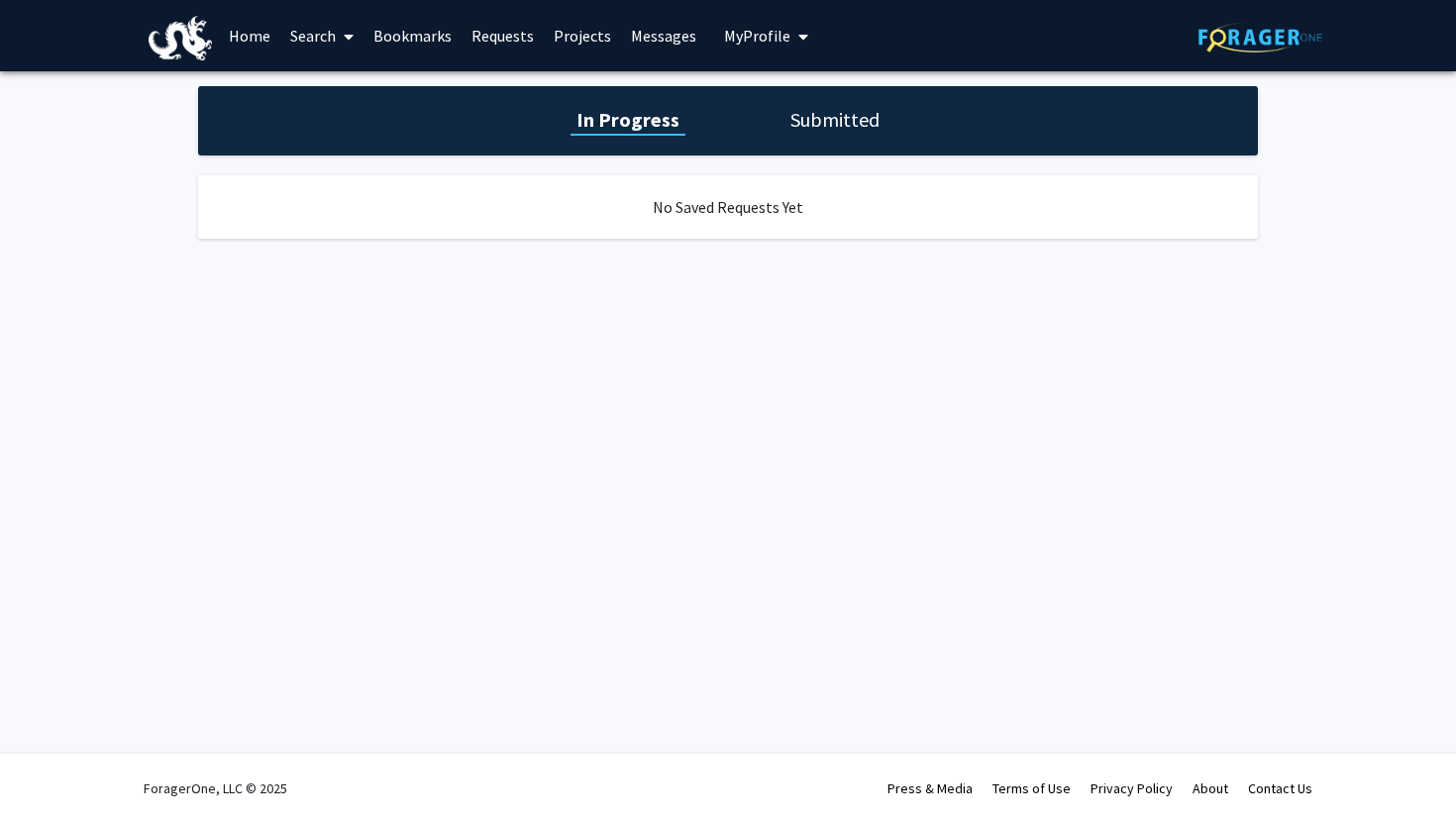 click on "Projects" at bounding box center (582, 36) 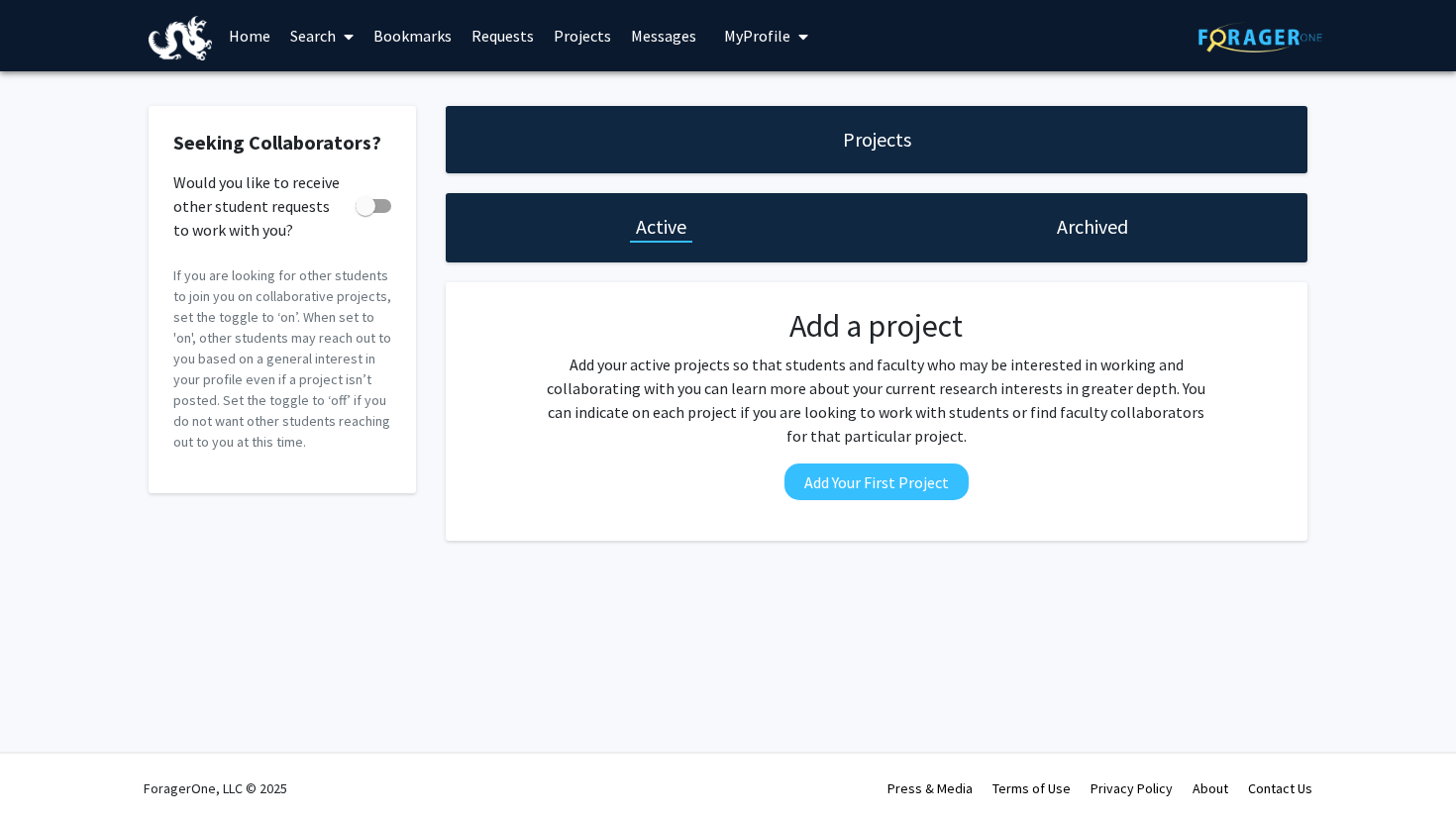 click on "Home" at bounding box center (250, 36) 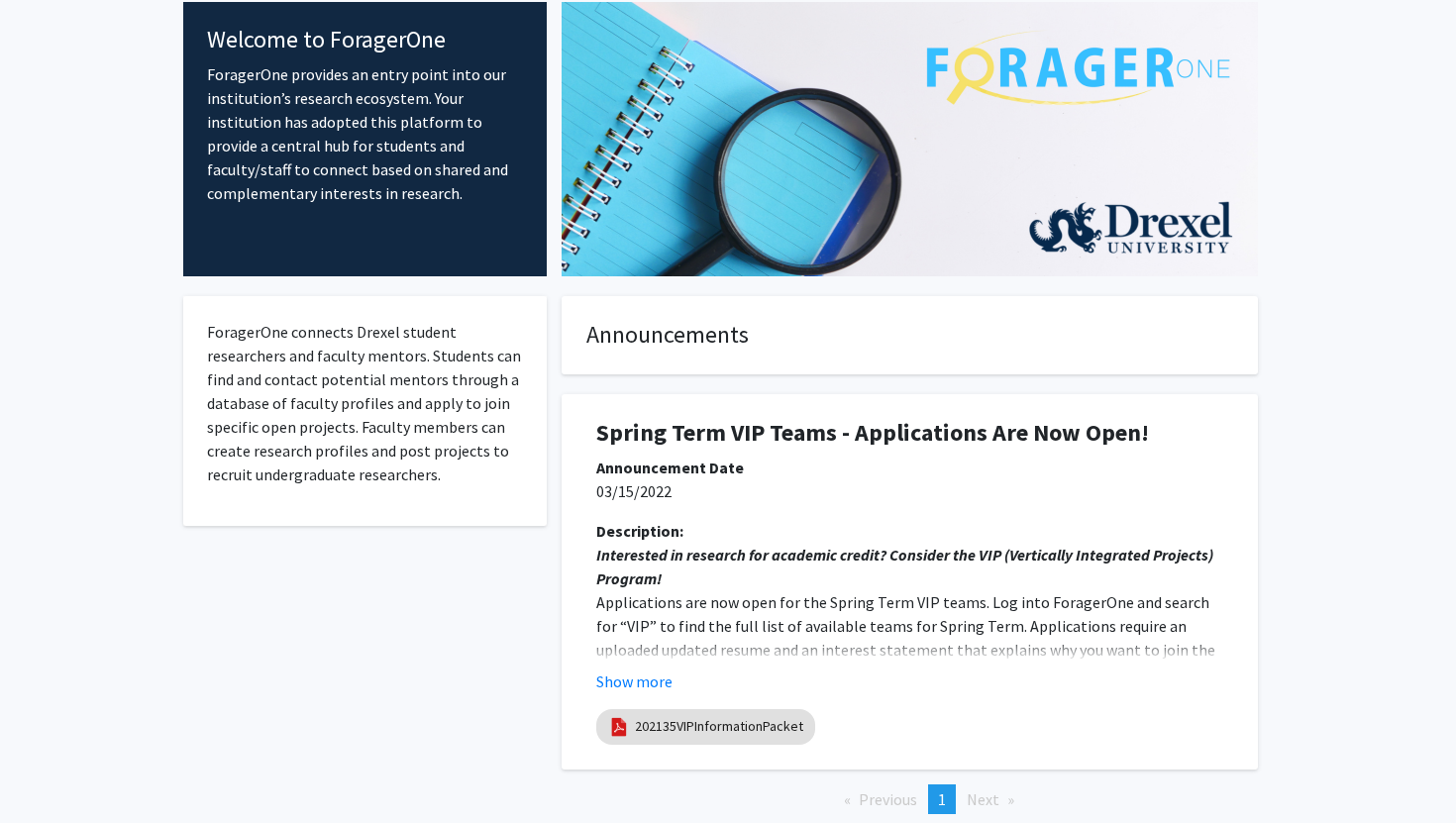 scroll, scrollTop: 98, scrollLeft: 0, axis: vertical 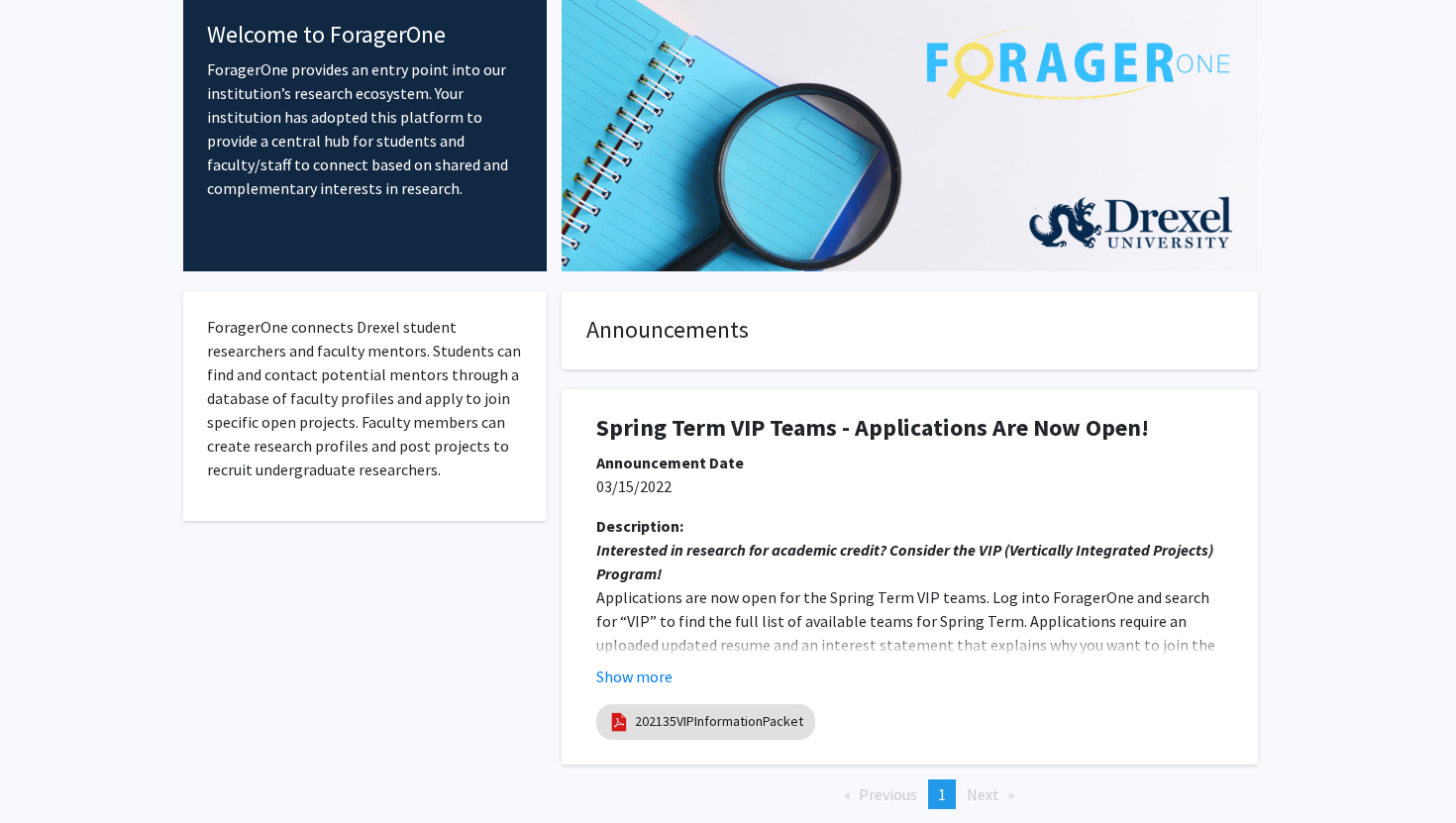 click on "Applications are now open for the Spring Term VIP teams. Log into ForagerOne and search for “VIP” to find the full list of available teams for Spring Term. Applications require an uploaded updated resume and an interest statement that explains why you want to join the team to which you are applying. Click below to view the Information Packet with more details about the Spring Term VIP teams." 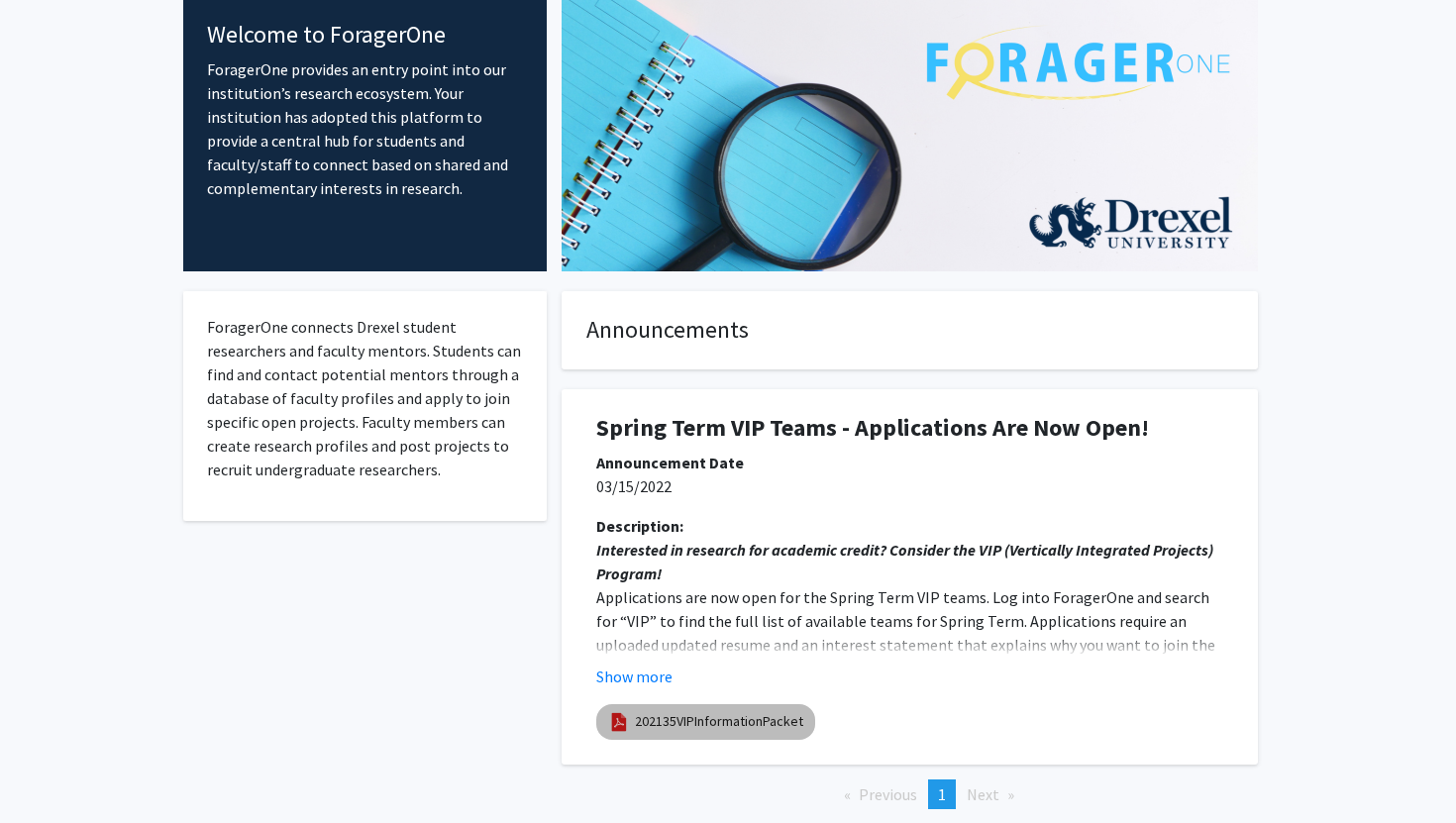 click on "202135VIPInformationPacket" at bounding box center (719, 721) 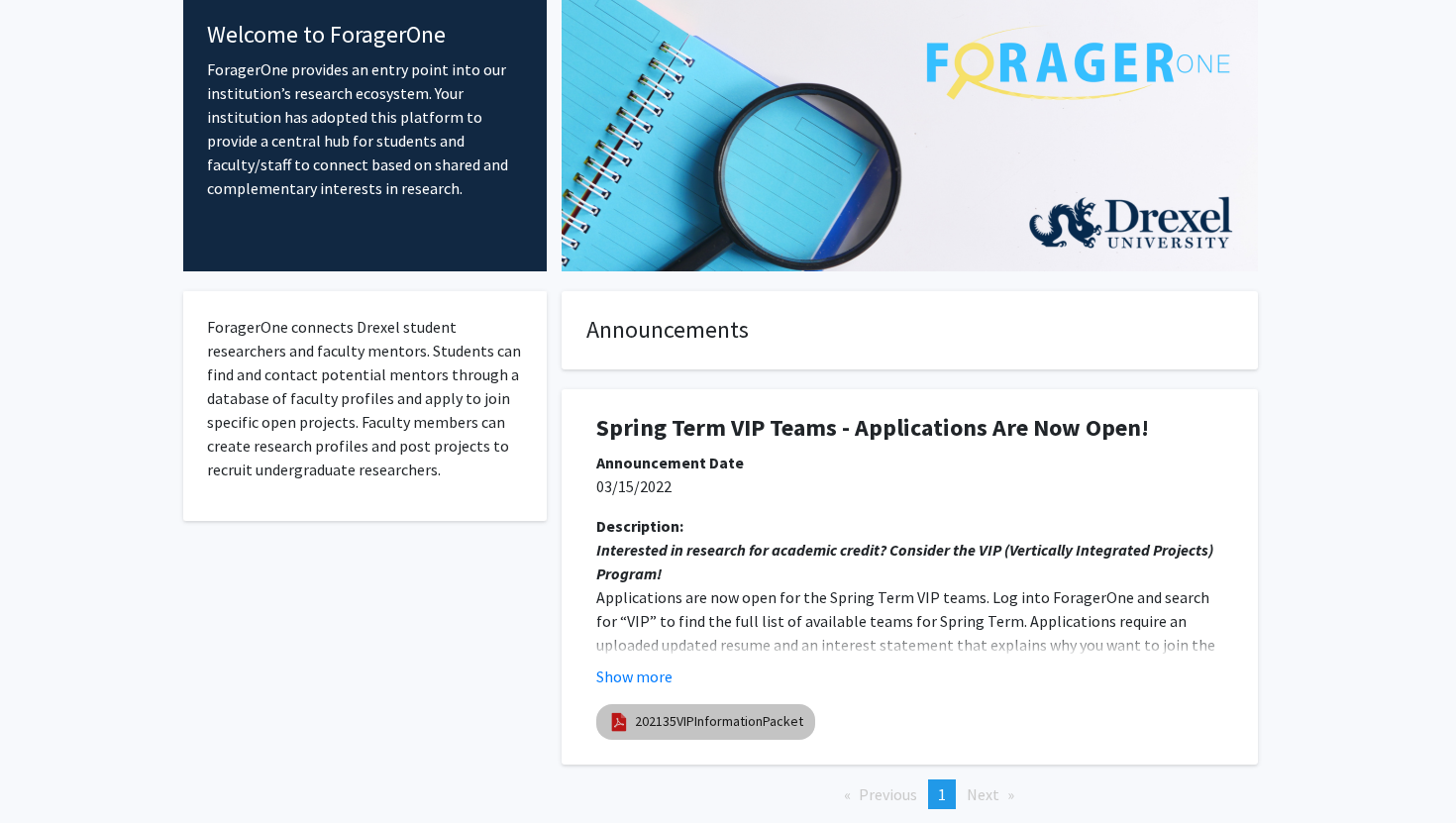select on "custom" 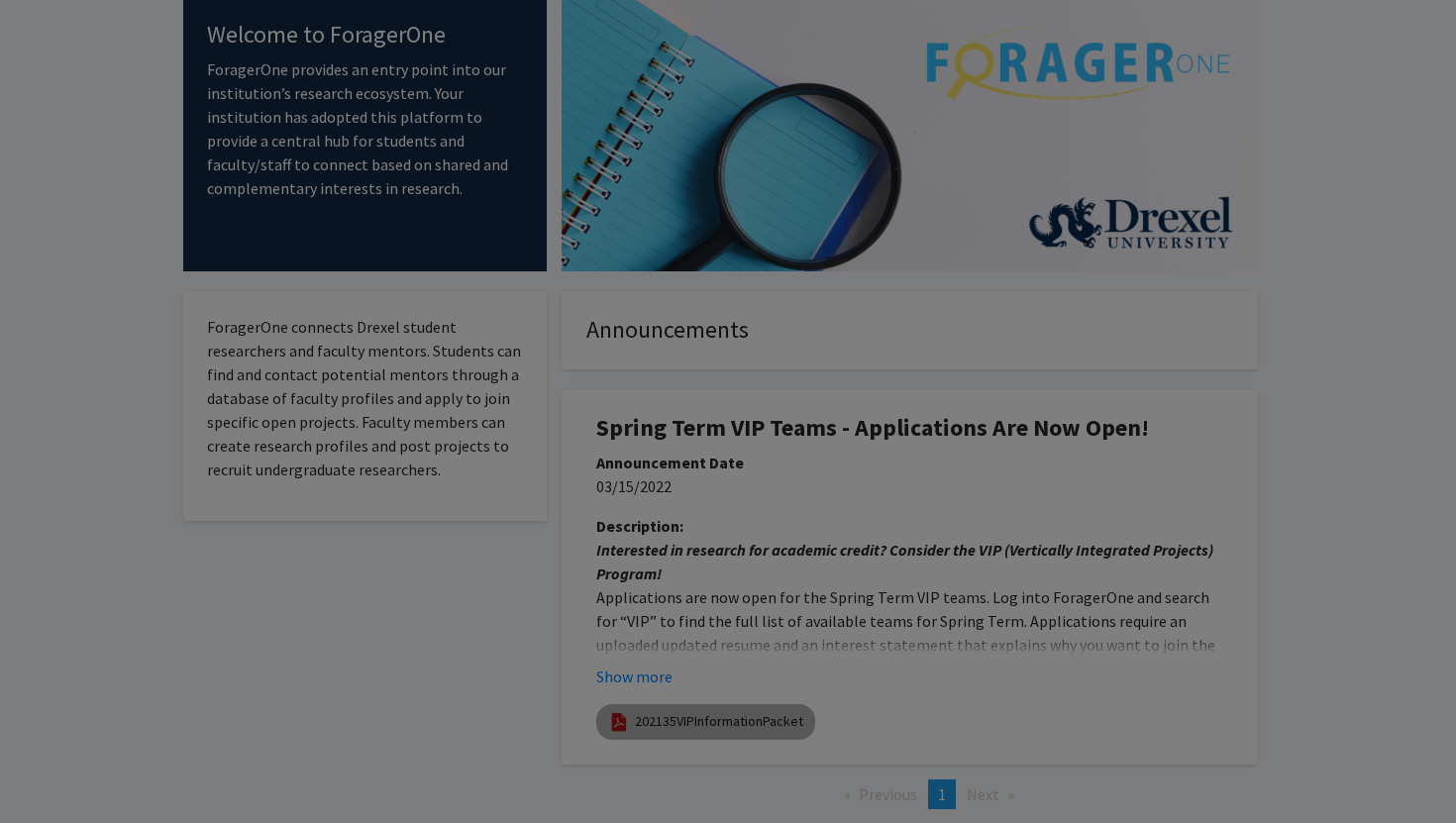 type on "0" 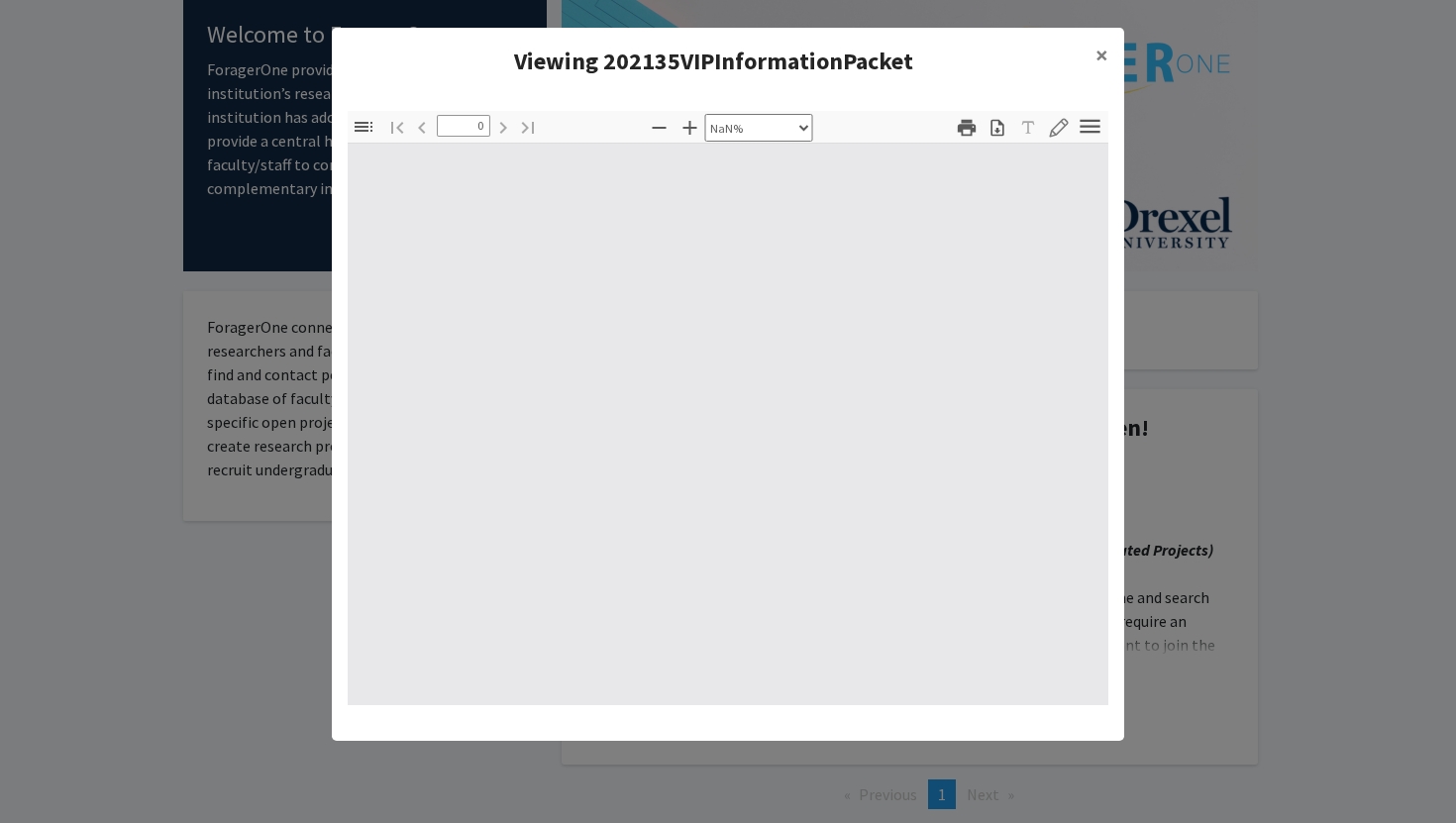 type on "1" 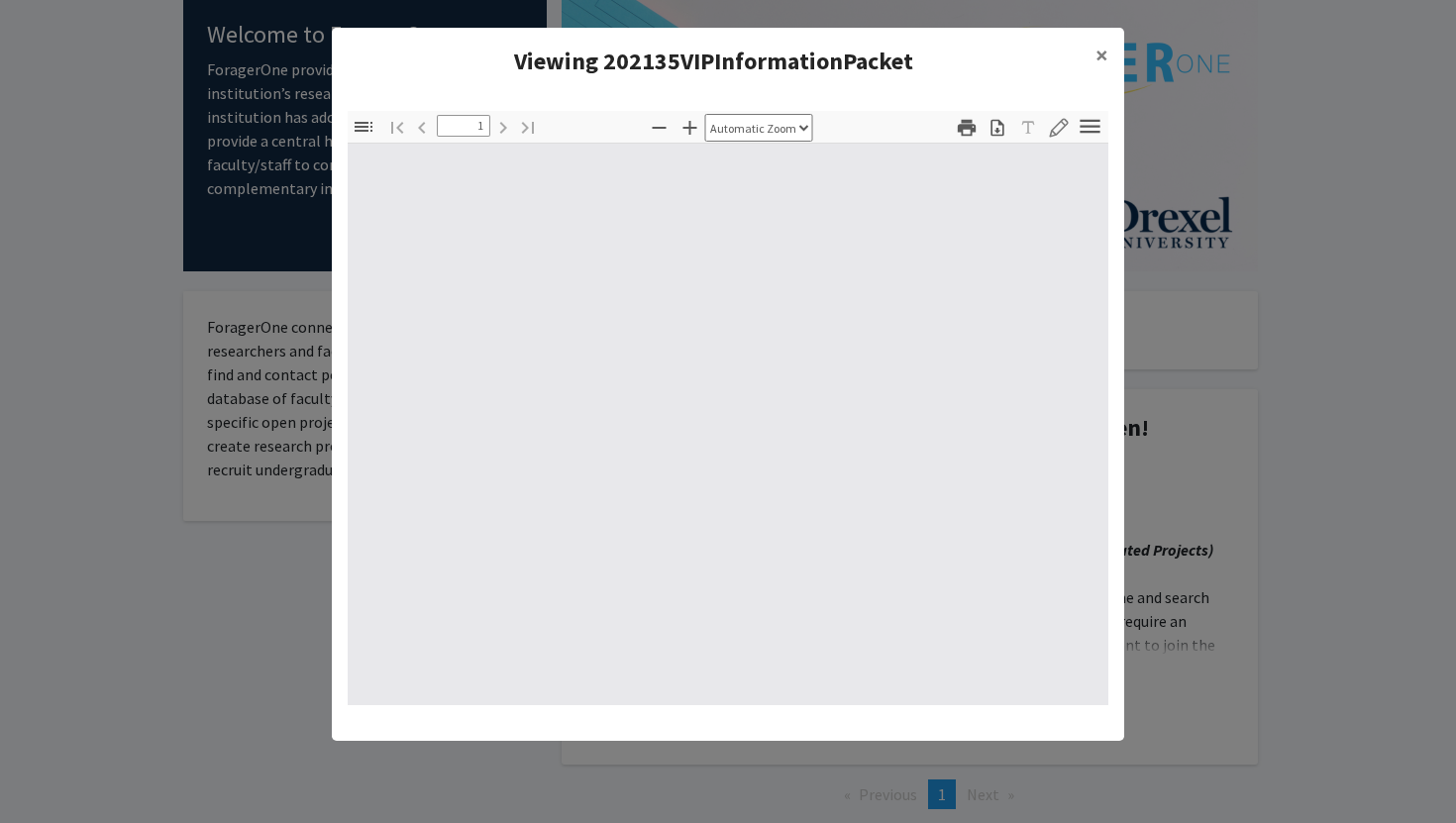 select on "auto" 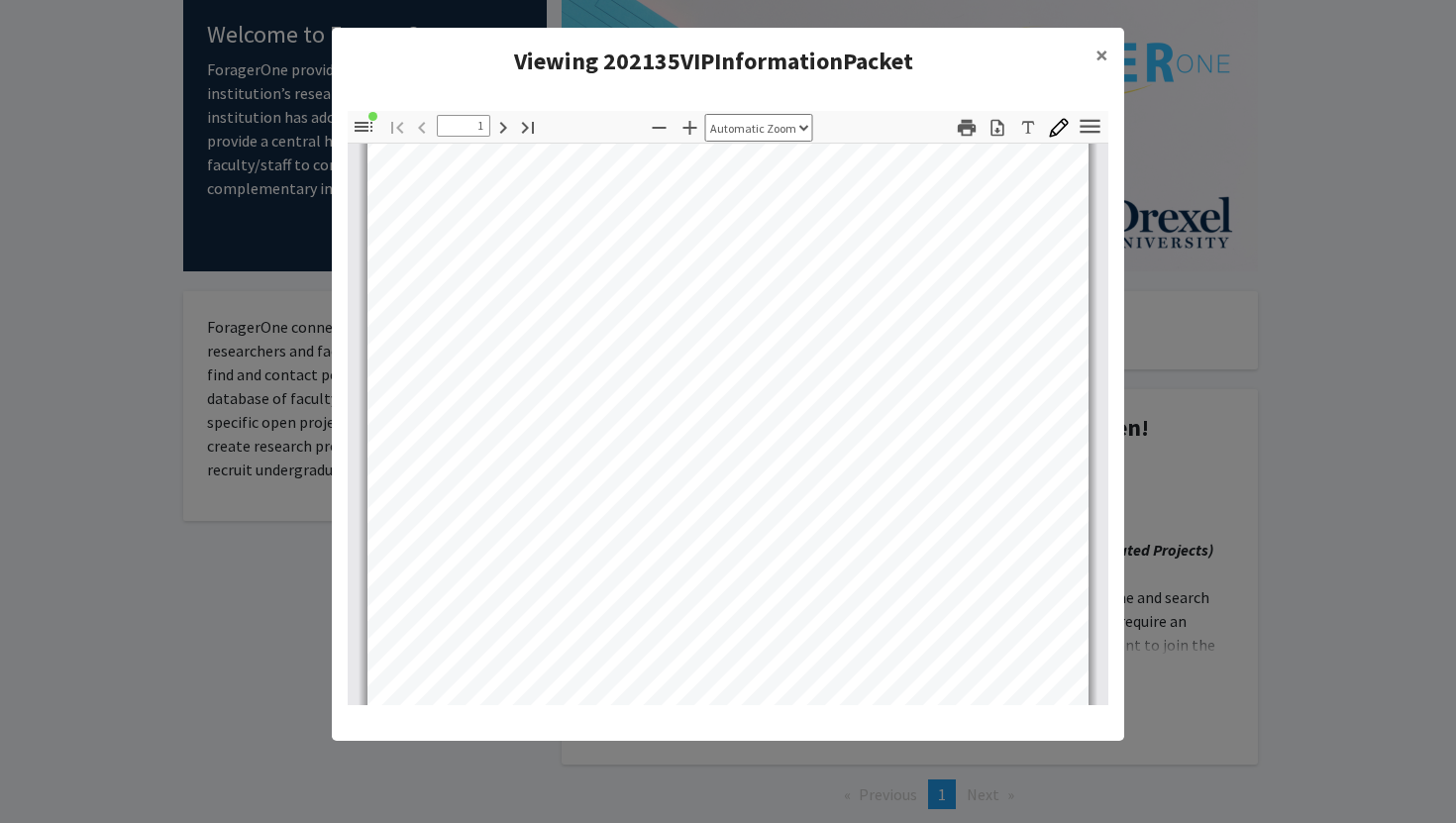 scroll, scrollTop: 0, scrollLeft: 0, axis: both 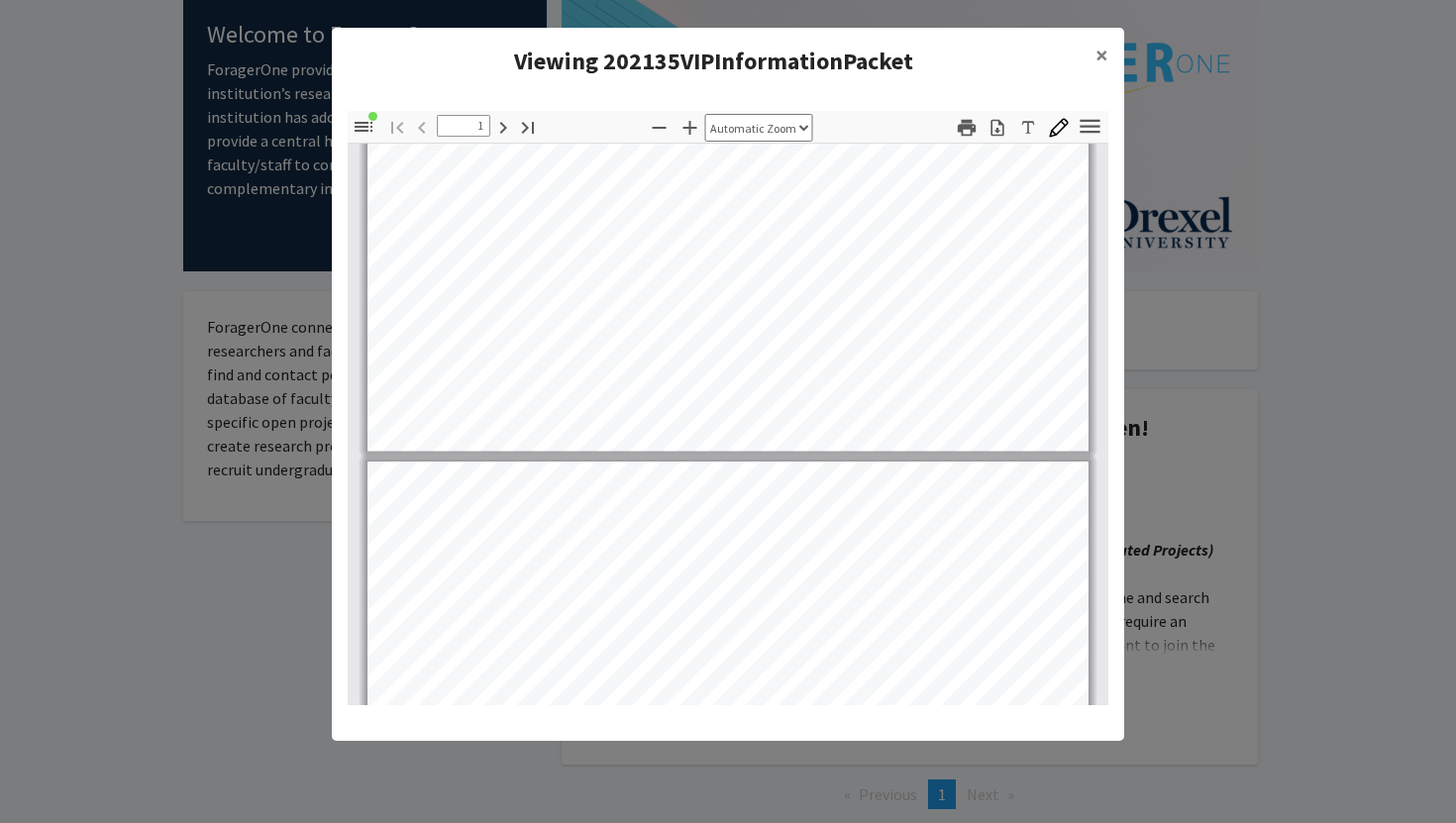 type on "2" 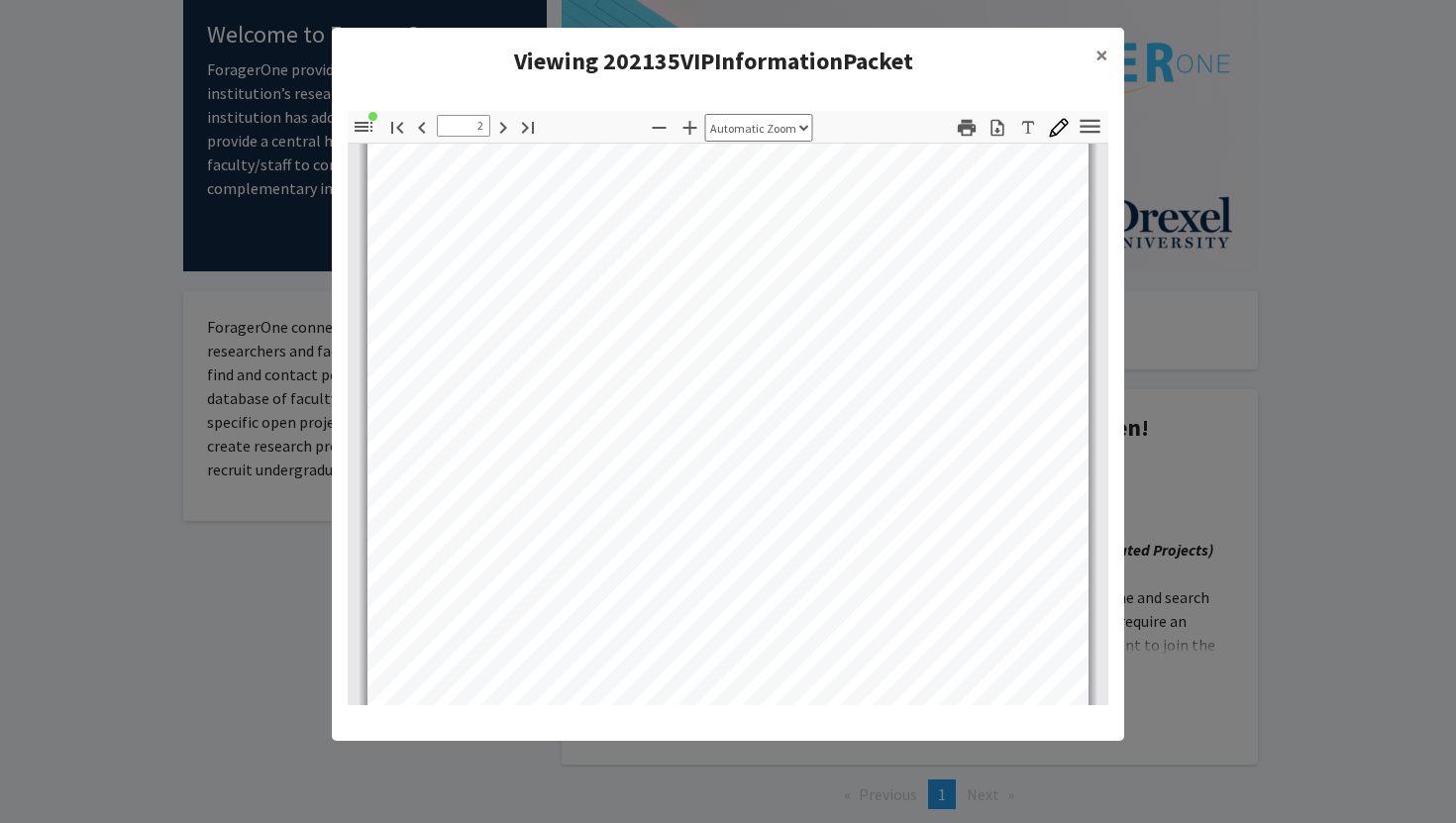 scroll, scrollTop: 1320, scrollLeft: 0, axis: vertical 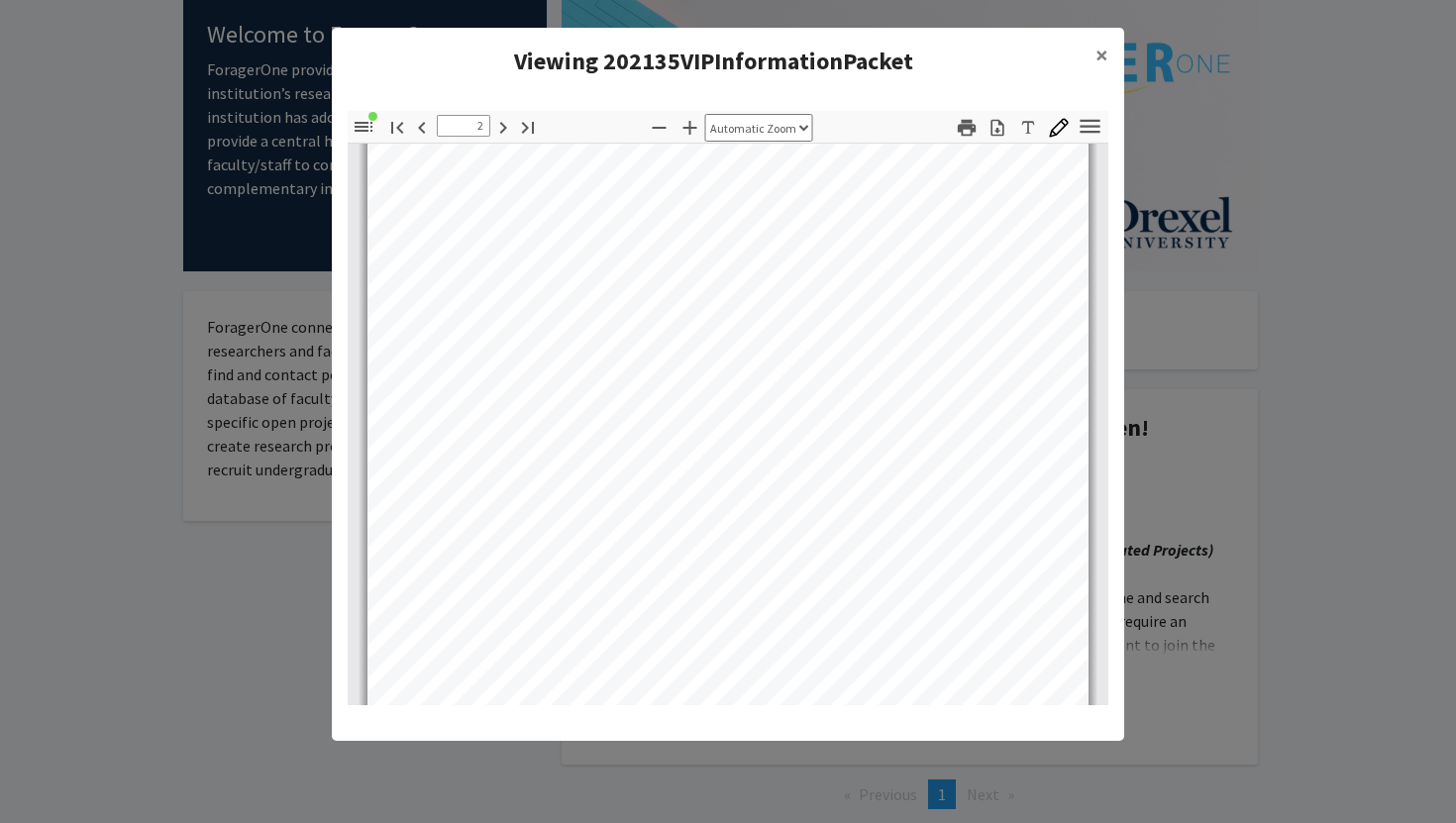 click on "Viewing 202135VIPInformationPacket × Thumbnails Document Outline Attachments Layers Current Outline Item Mixed Signal Design for Neuromorphic Computing GOALS METHODS & TECHNOLOGIES RESEARCH, DESIGN, & TECHNICAL ISSUES MAJORS & AREAS OF INTERESTS MENTOR CONTACT INFORMATION PARTNERS & SPONSORS Toggle Sidebar Find Go to First Page Previous 2 of 12 Next Go to Last Page Zoom Out Zoom In Automatic Zoom Actual Size Page Fit Page Width 50% 100% 125% 150% 200% 300% 400% NaN% Hand Tool Text Selection Tool Presentation Mode Open Print Download Text Draw Tools Color #000000 Size Color #000000 Thickness Opacity Presentation Mode Open Print Download Go to First Page Previous Next Go to Last Page Rotate Clockwise Rotate Counterclockwise Text Selection Tool Hand Tool Page Scrolling Vertical Scrolling Horizontal Scrolling Wrapped Scrolling No Spreads Odd Spreads Even Spreads Document Properties… Multiple search terms. Each line is a search term. Previous Next Highlight All Match Case Current page only Whole Words Close OK" 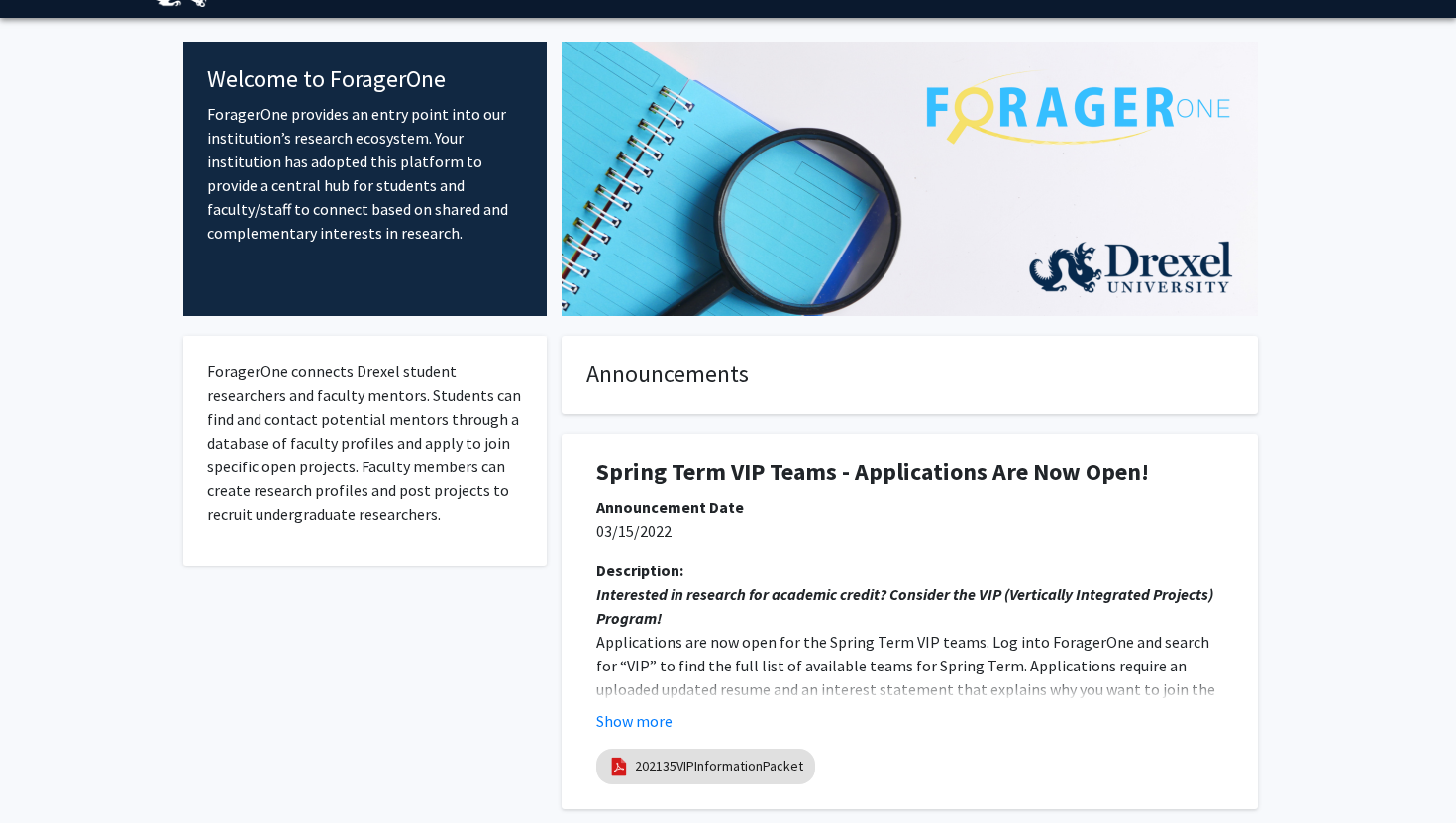 scroll, scrollTop: 0, scrollLeft: 0, axis: both 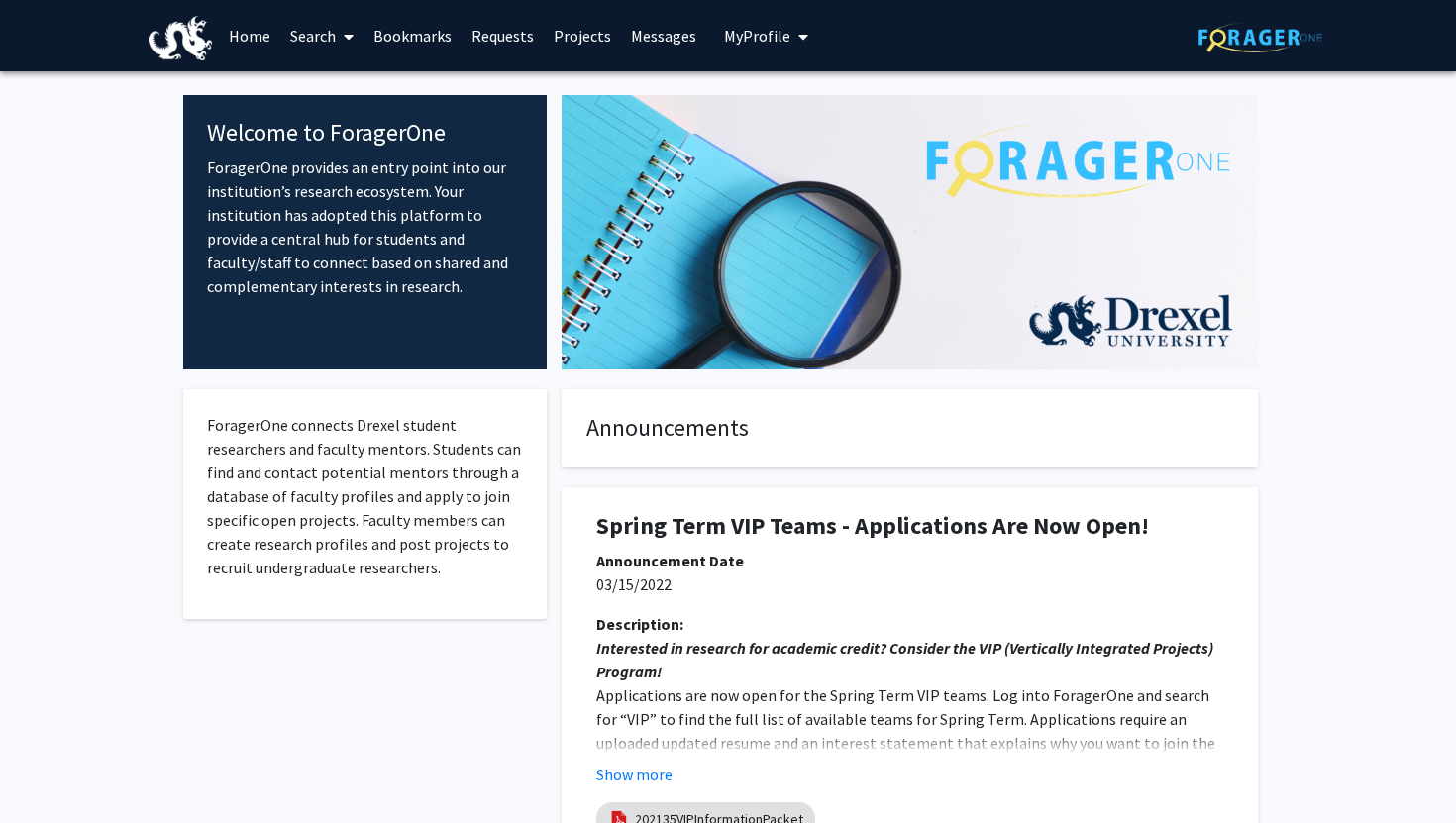 click on "Search" at bounding box center (322, 36) 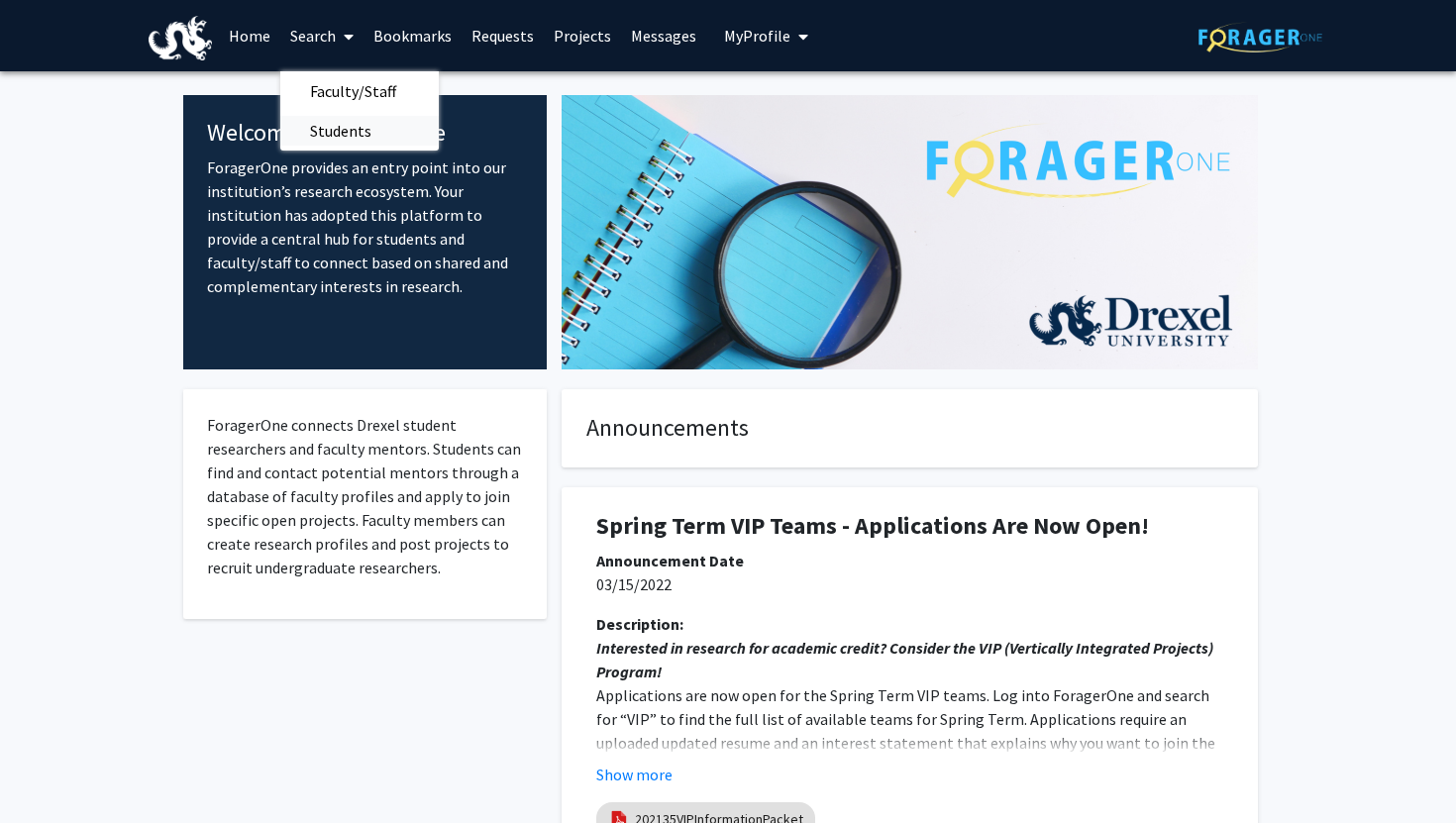 click on "Students" at bounding box center [341, 131] 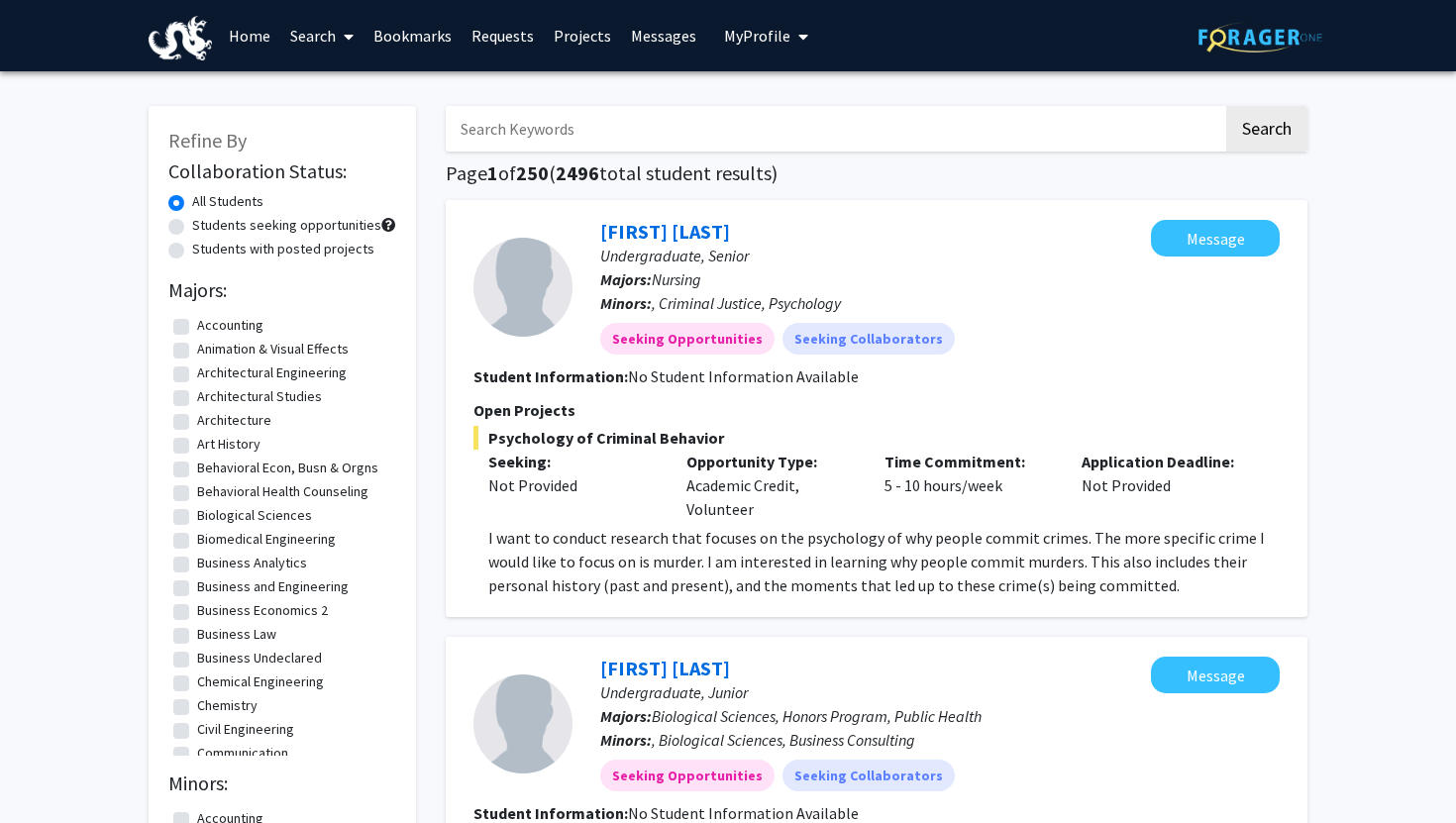 click at bounding box center (834, 129) 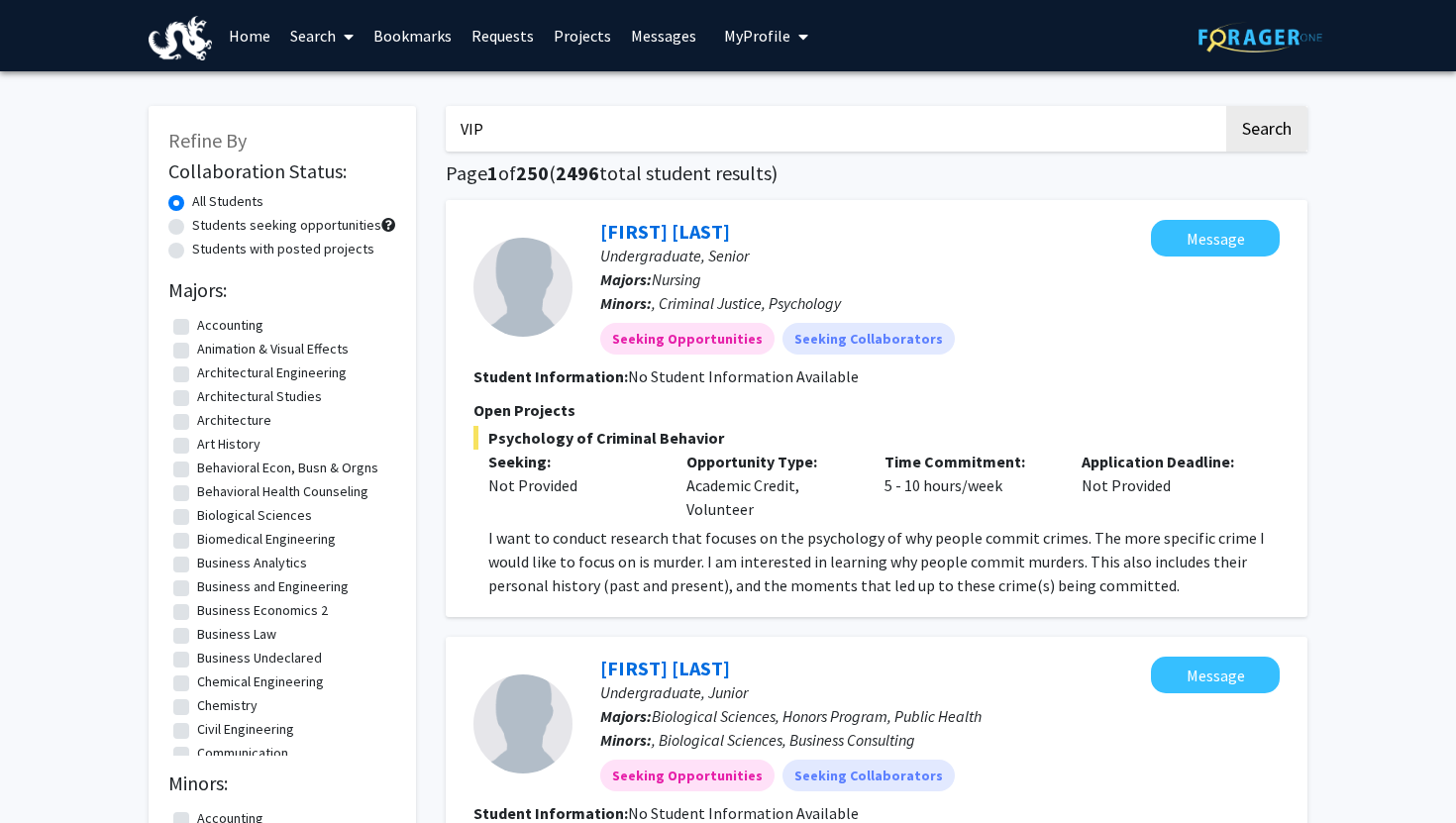 type on "VIP" 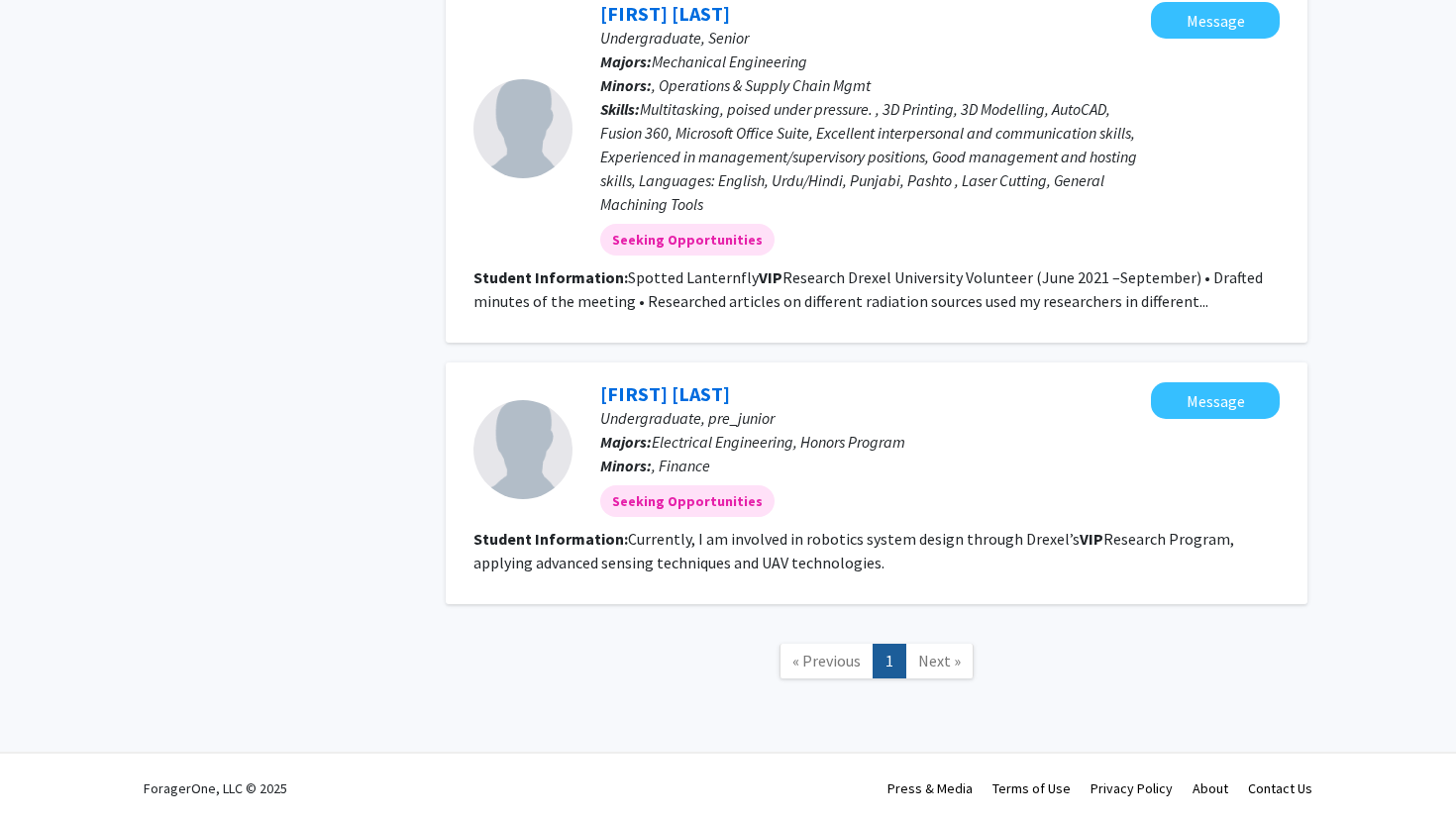 scroll, scrollTop: 0, scrollLeft: 0, axis: both 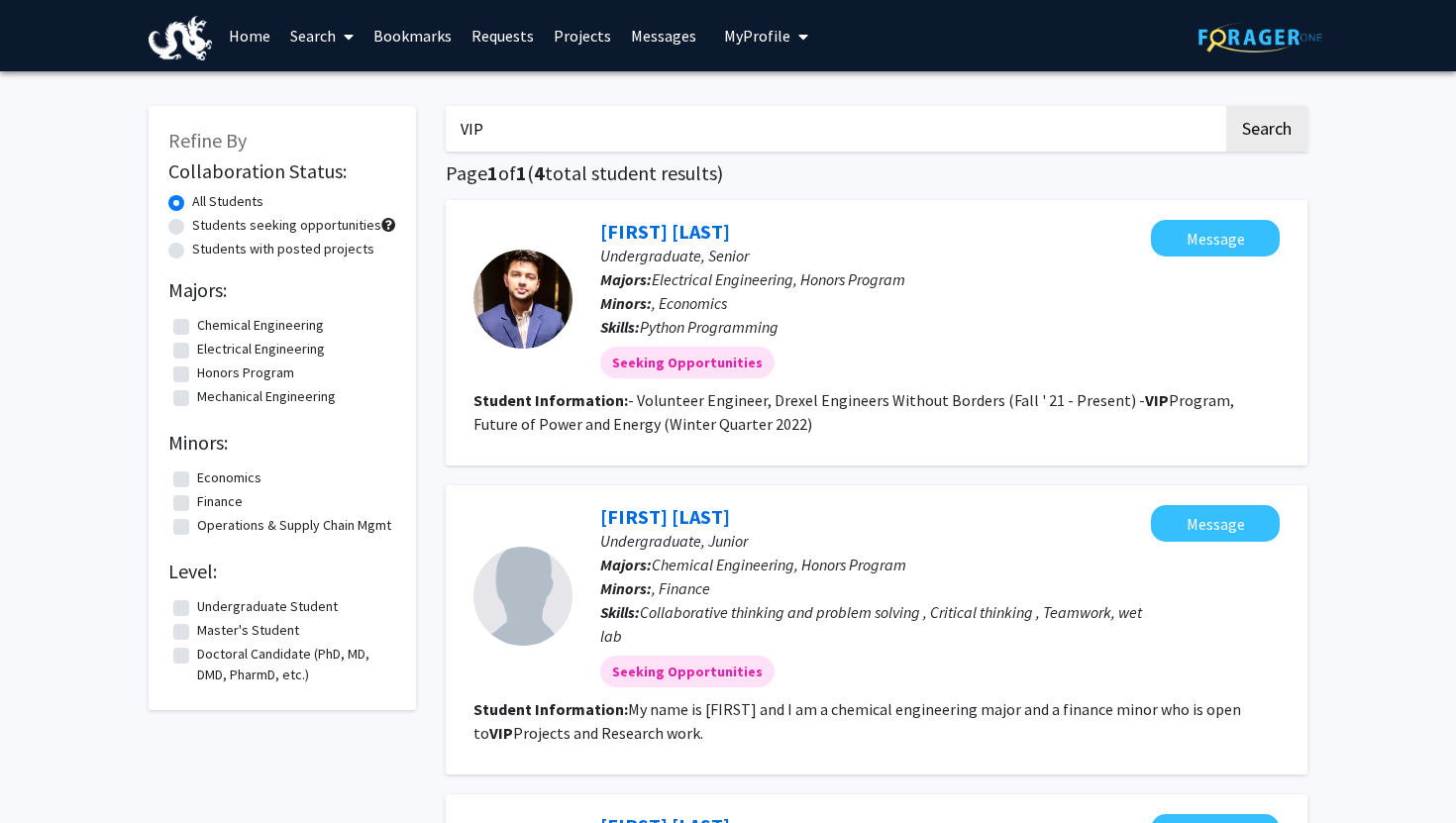 click on "My   Profile" at bounding box center [757, 36] 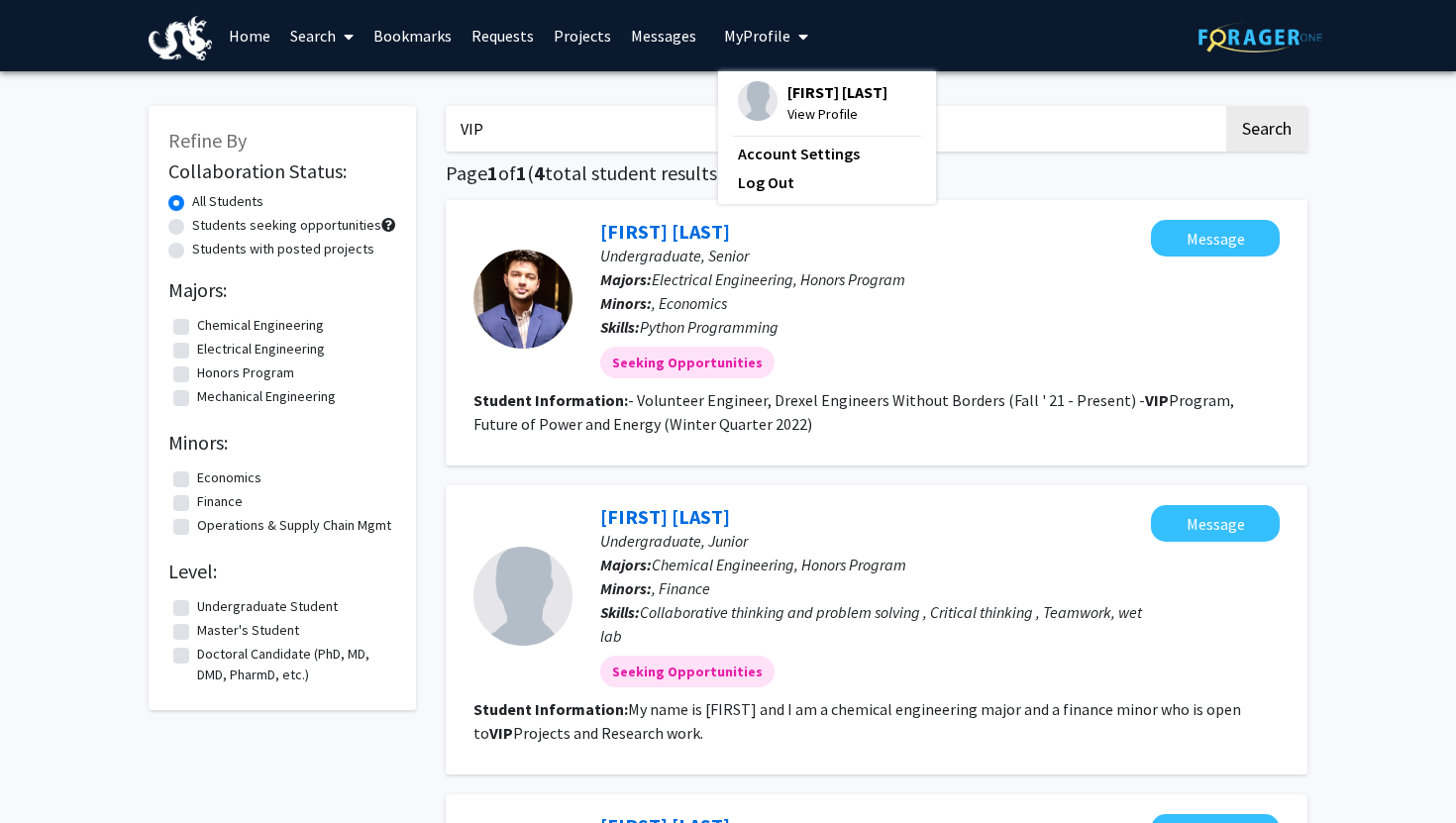 click on "View Profile" at bounding box center (837, 114) 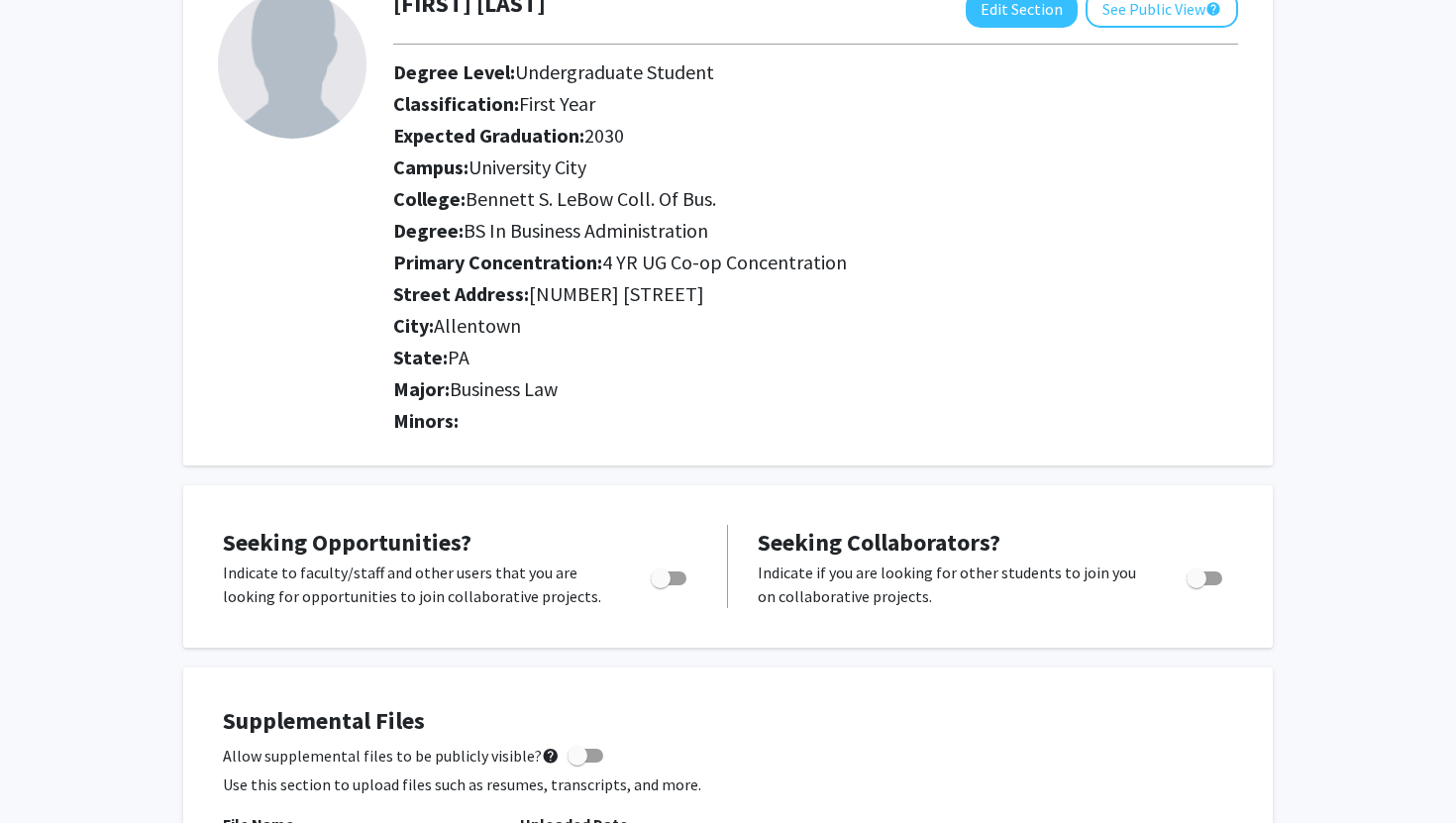 scroll, scrollTop: 139, scrollLeft: 0, axis: vertical 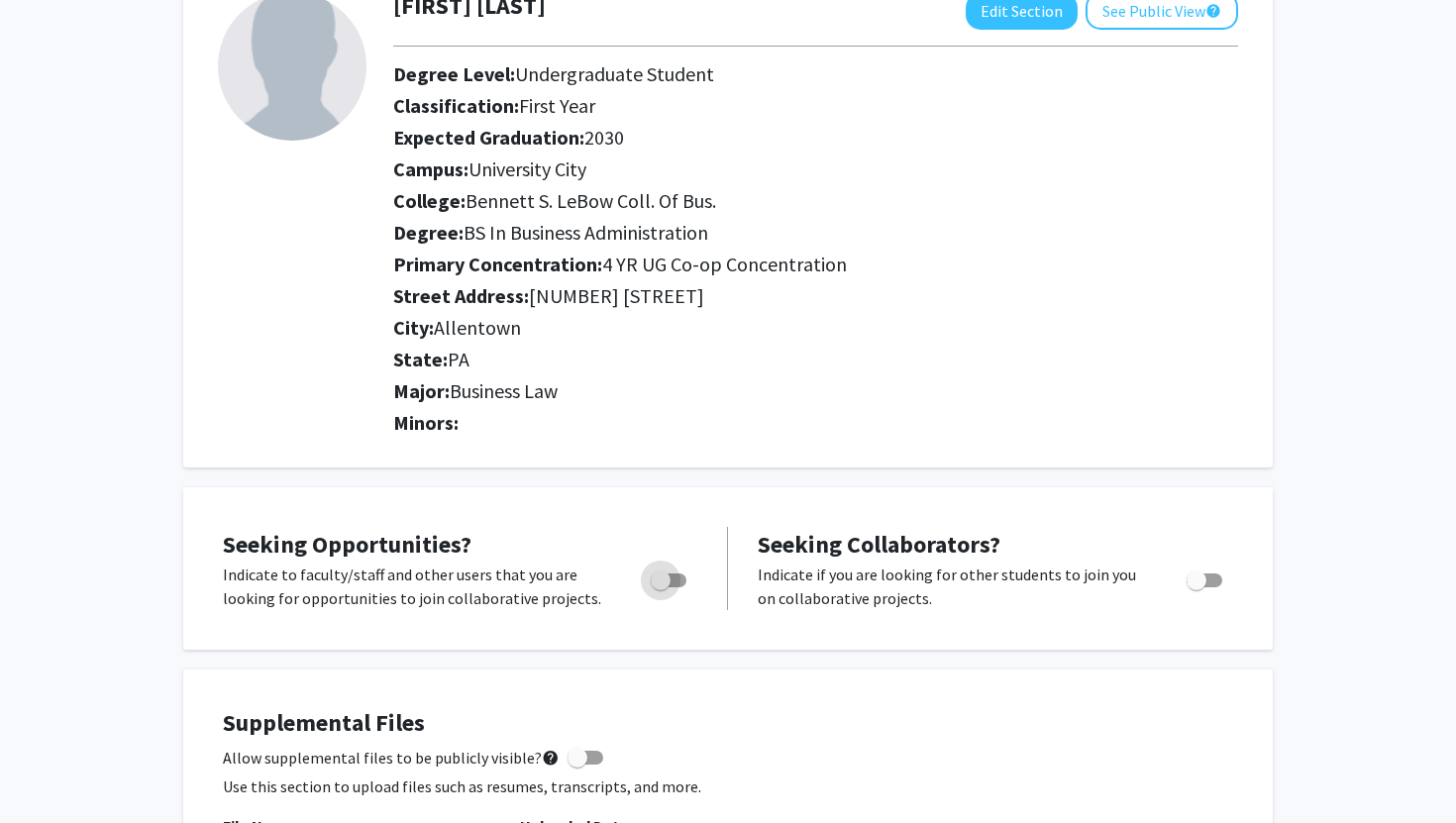 click at bounding box center [665, 580] 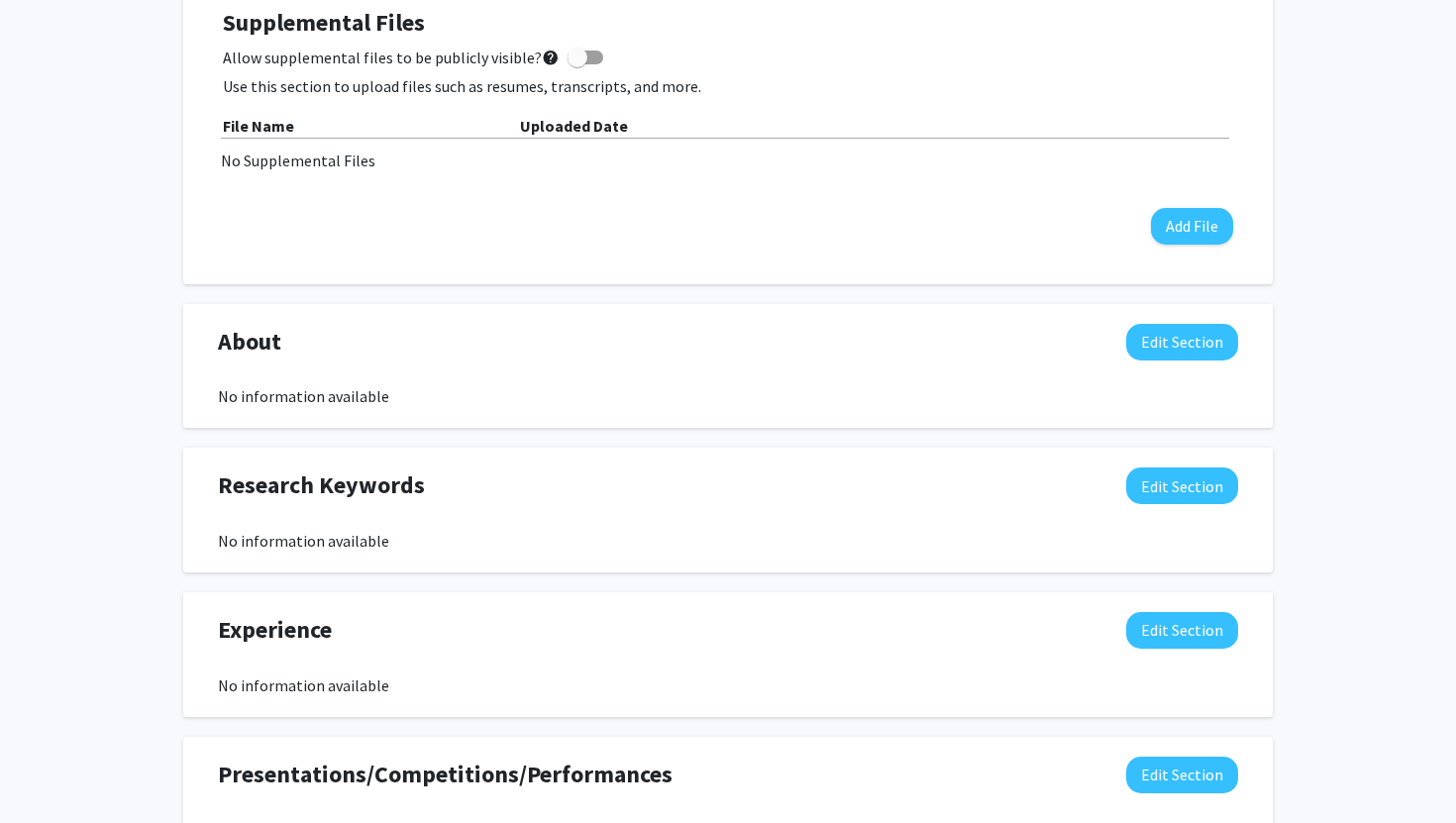 scroll, scrollTop: 842, scrollLeft: 0, axis: vertical 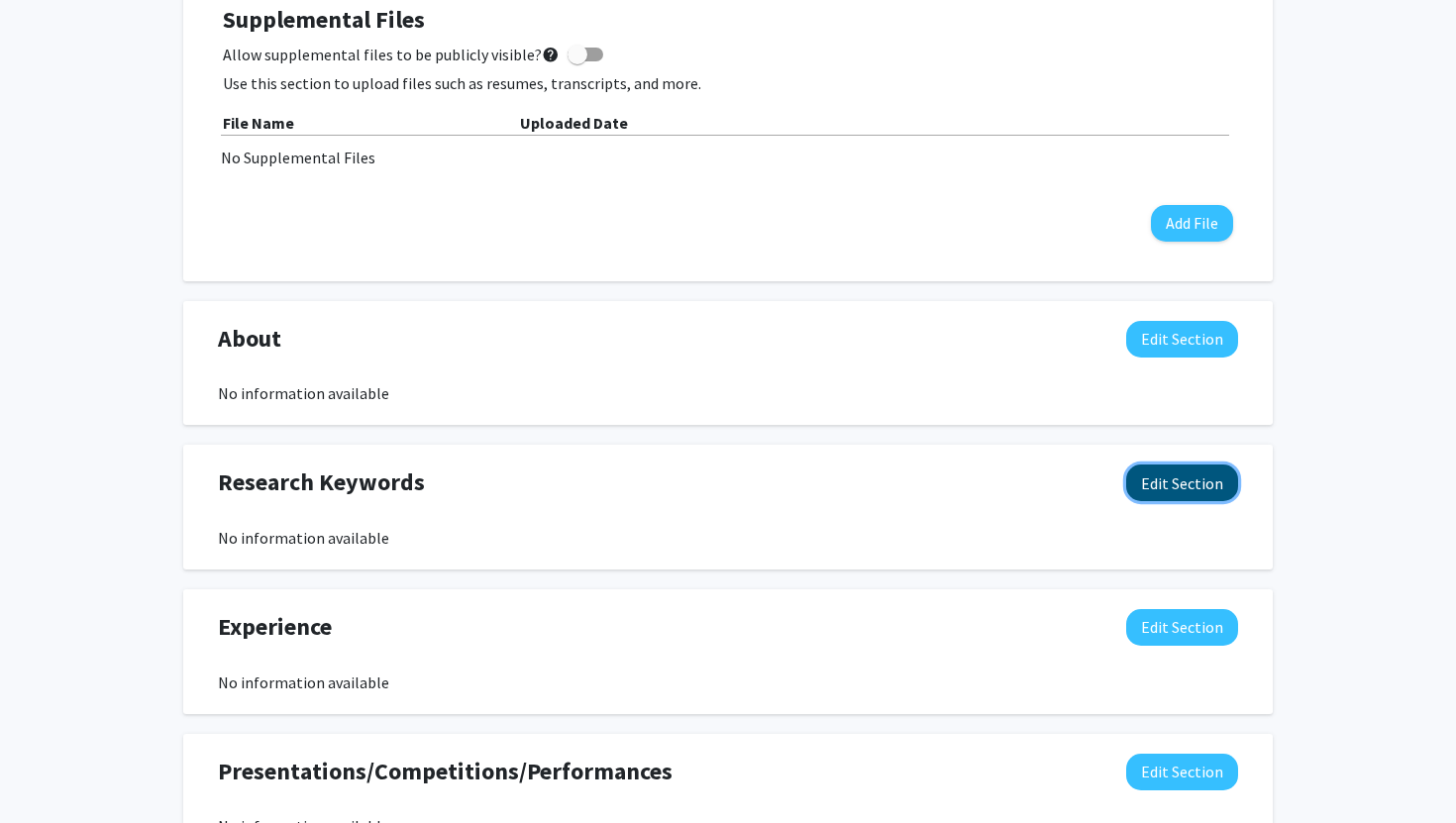 click on "Edit Section" 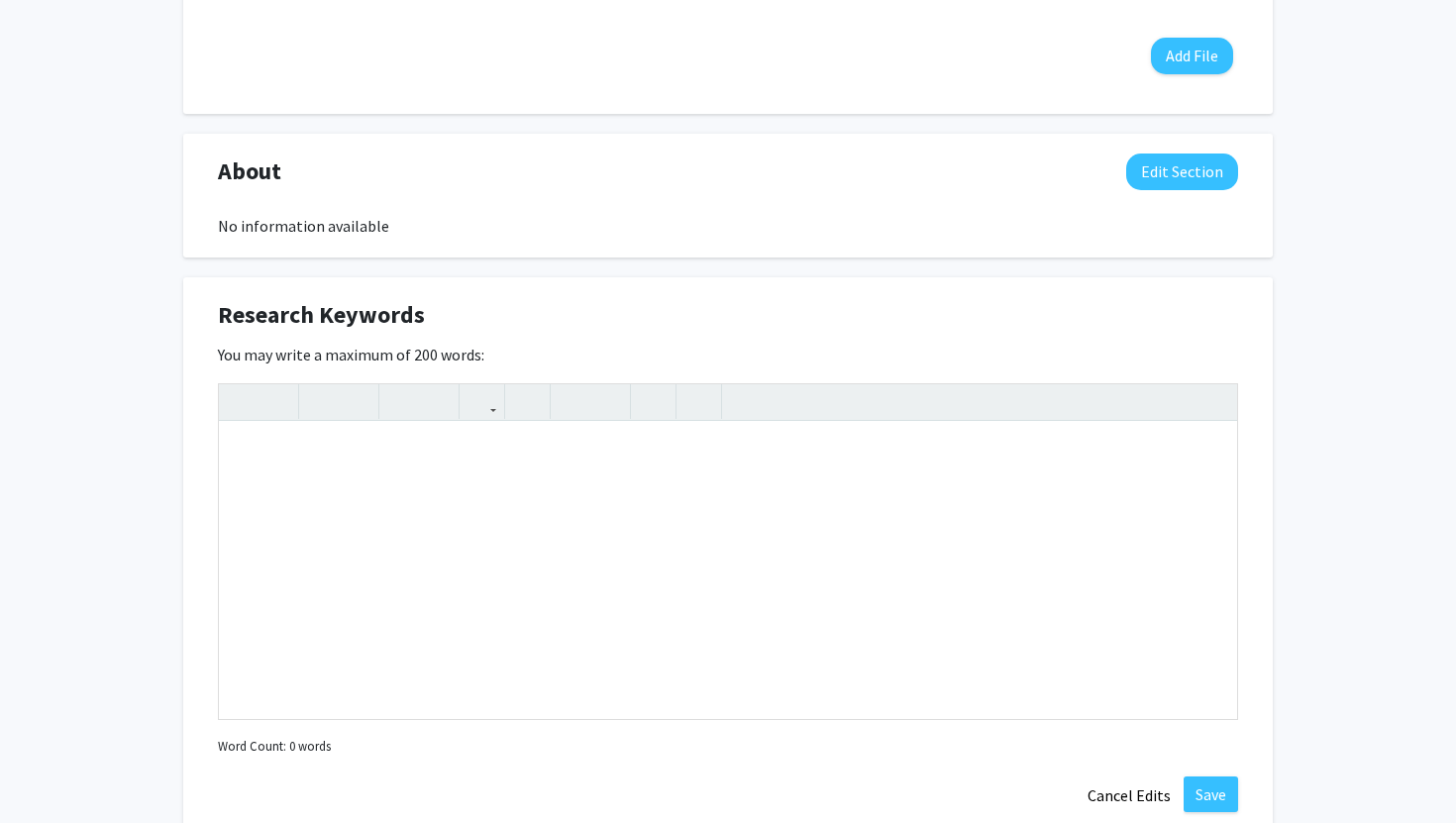 scroll, scrollTop: 1010, scrollLeft: 0, axis: vertical 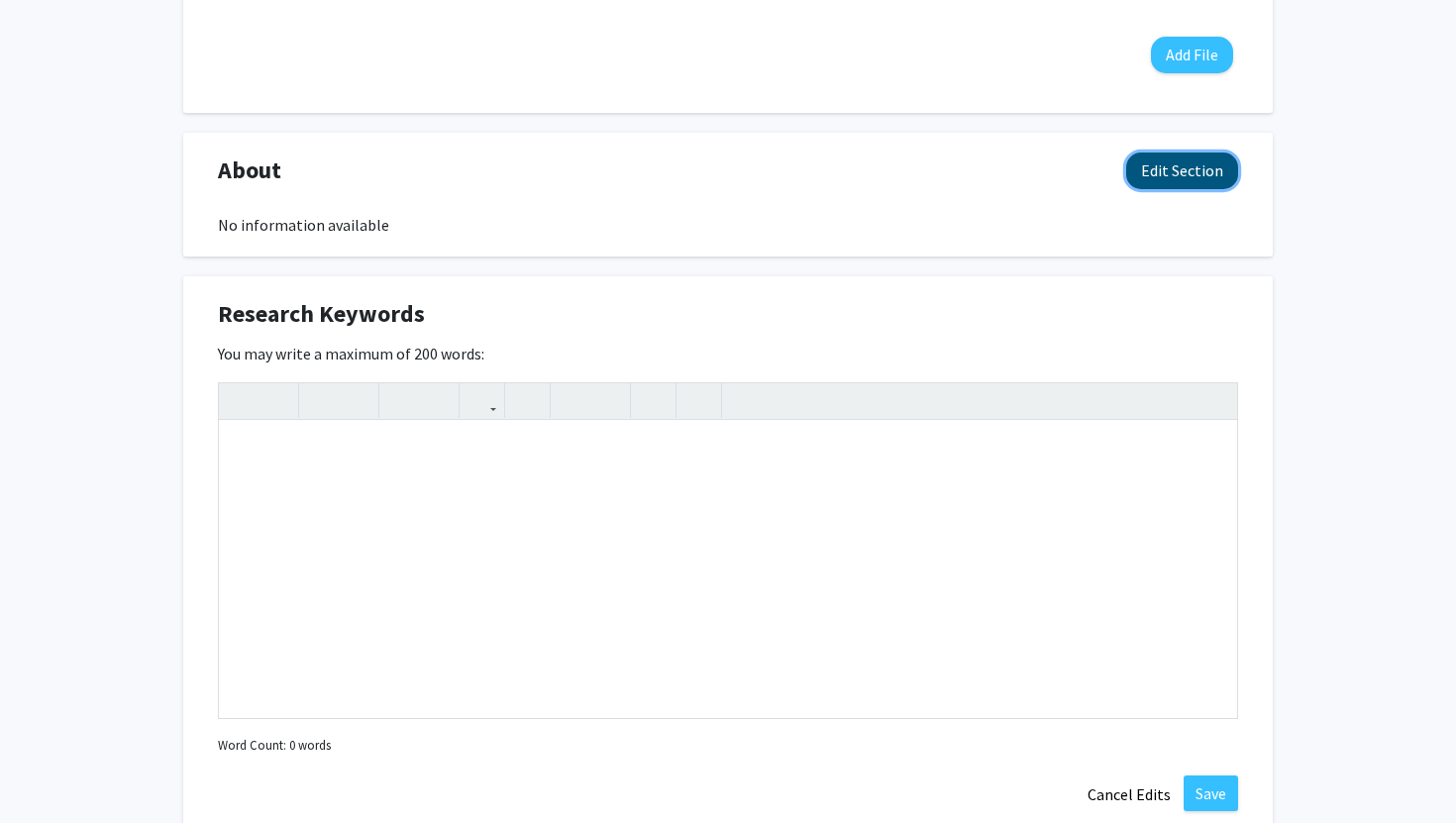 click on "Edit Section" 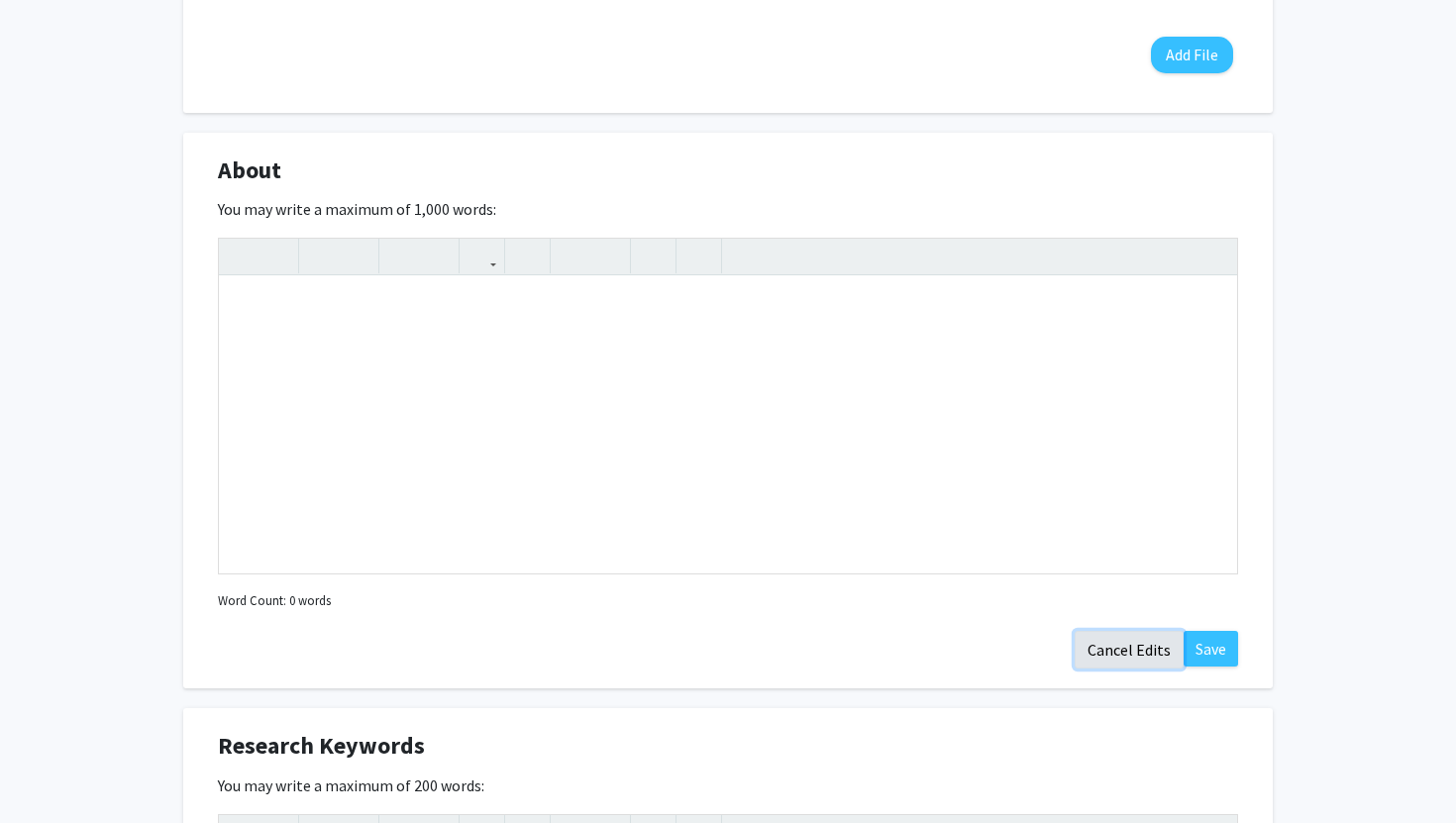click on "Cancel Edits" 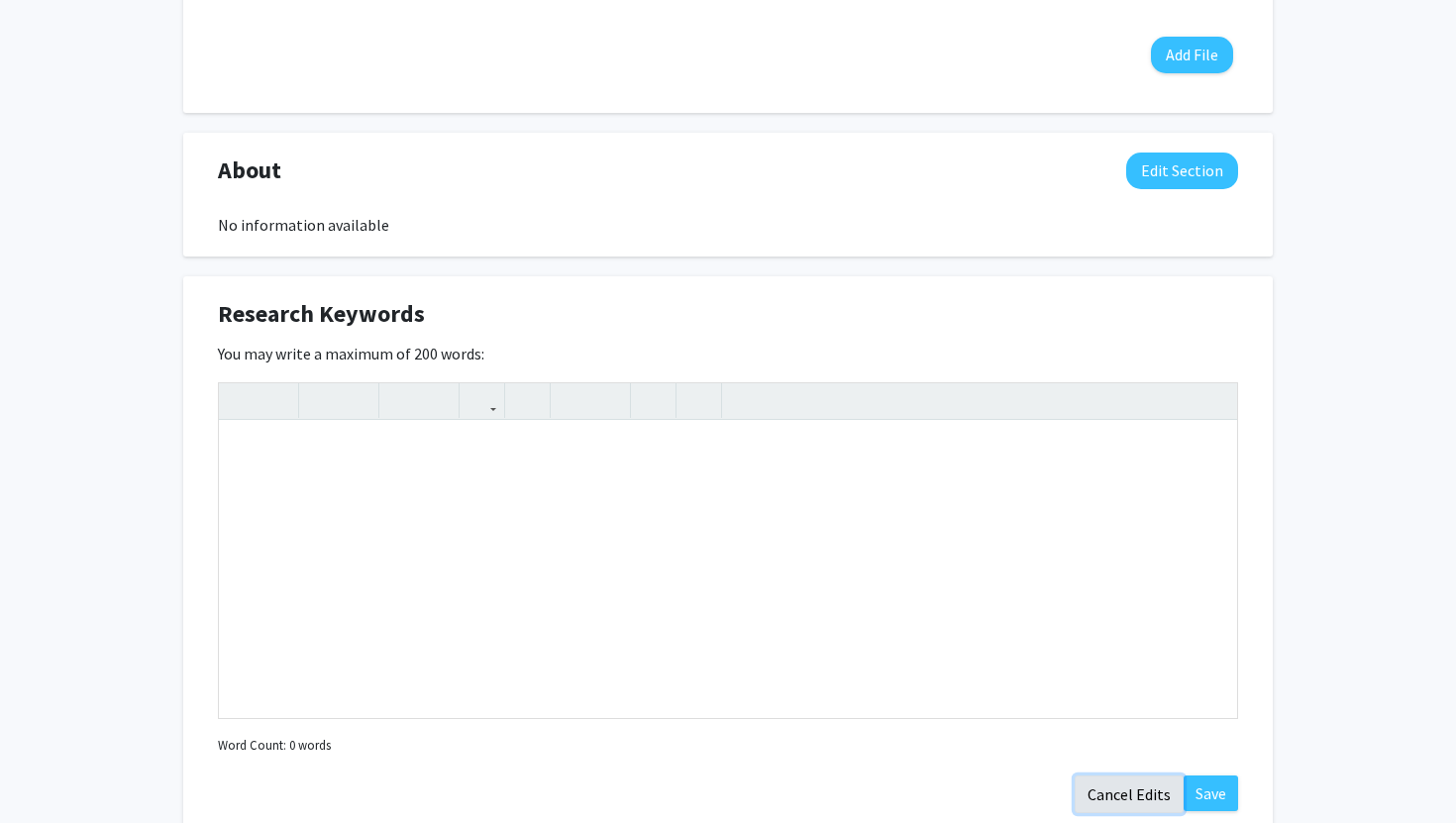 click on "Cancel Edits" 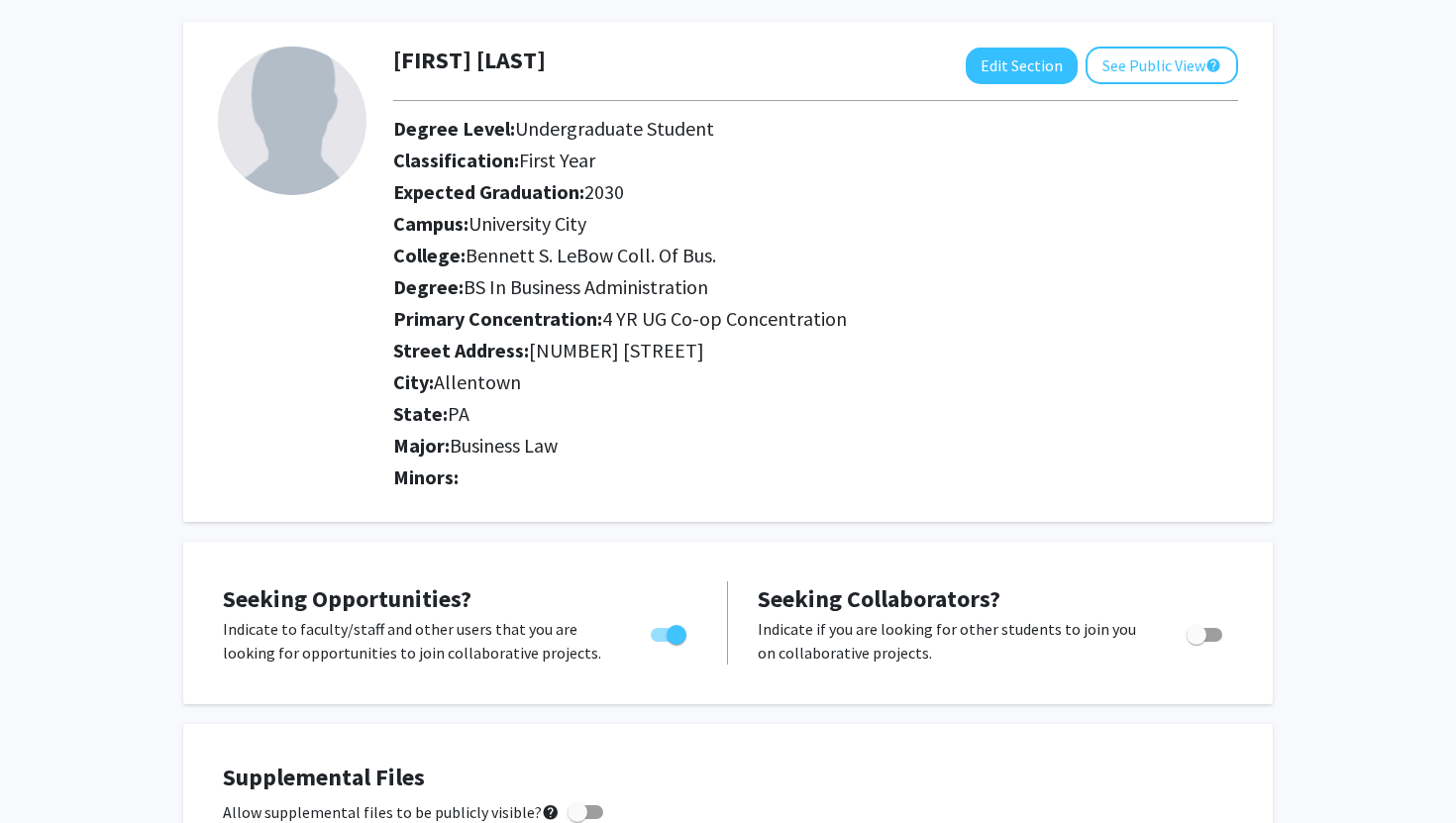 scroll, scrollTop: 0, scrollLeft: 0, axis: both 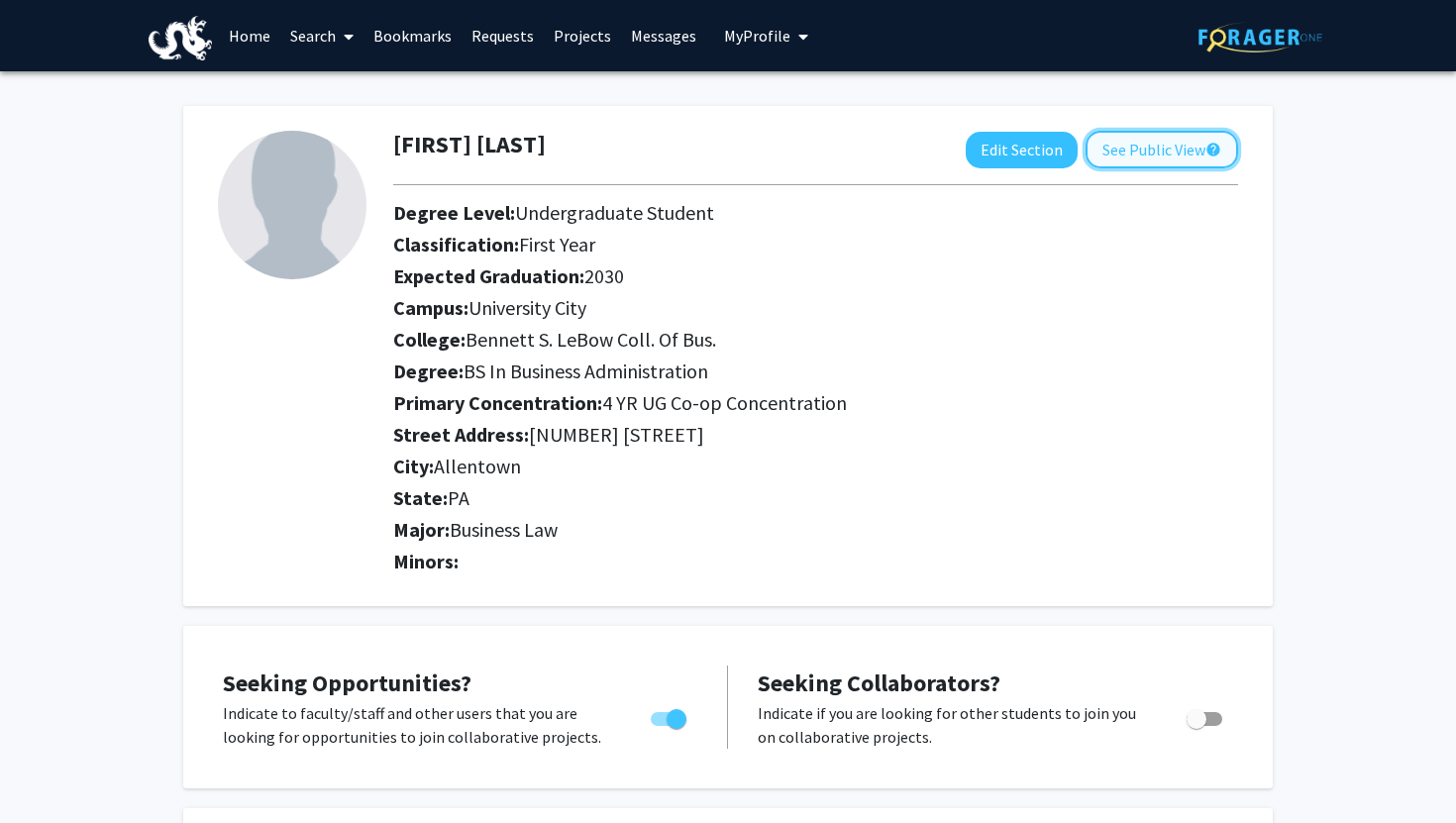 click on "See Public View  help" 